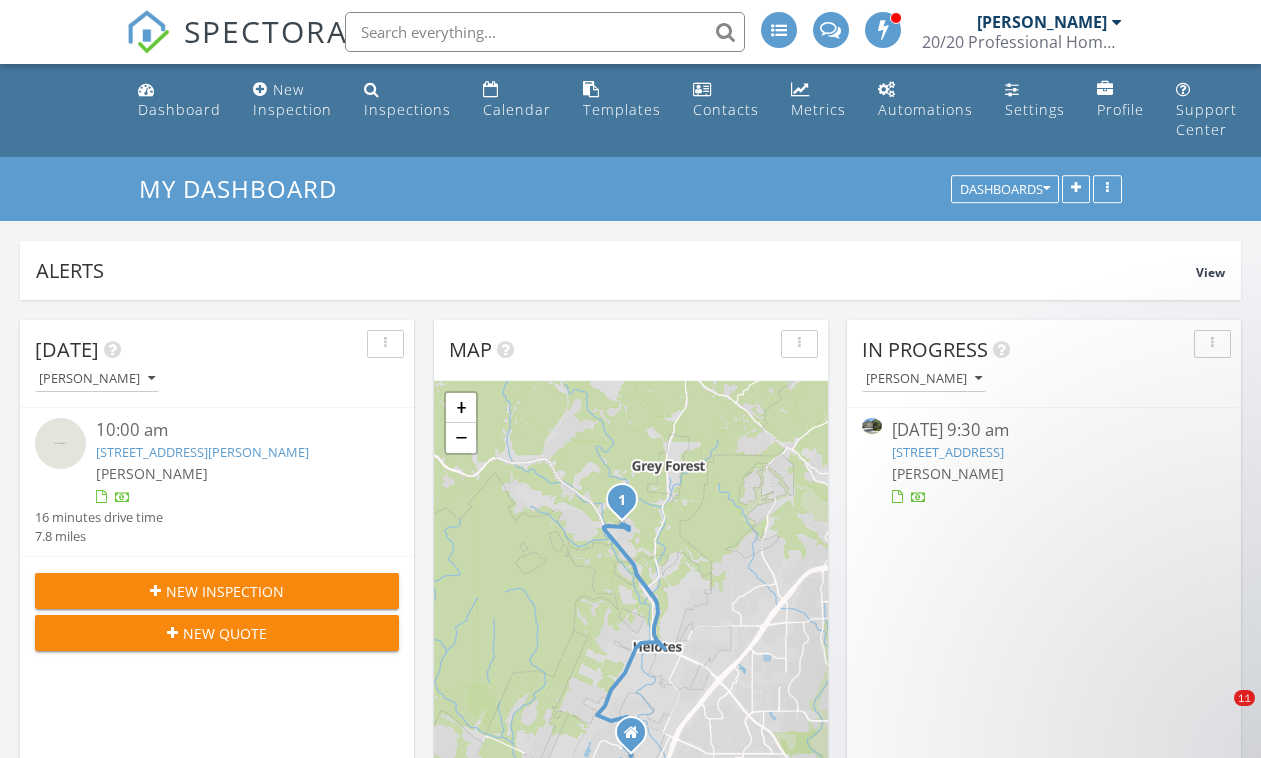 scroll, scrollTop: 0, scrollLeft: 0, axis: both 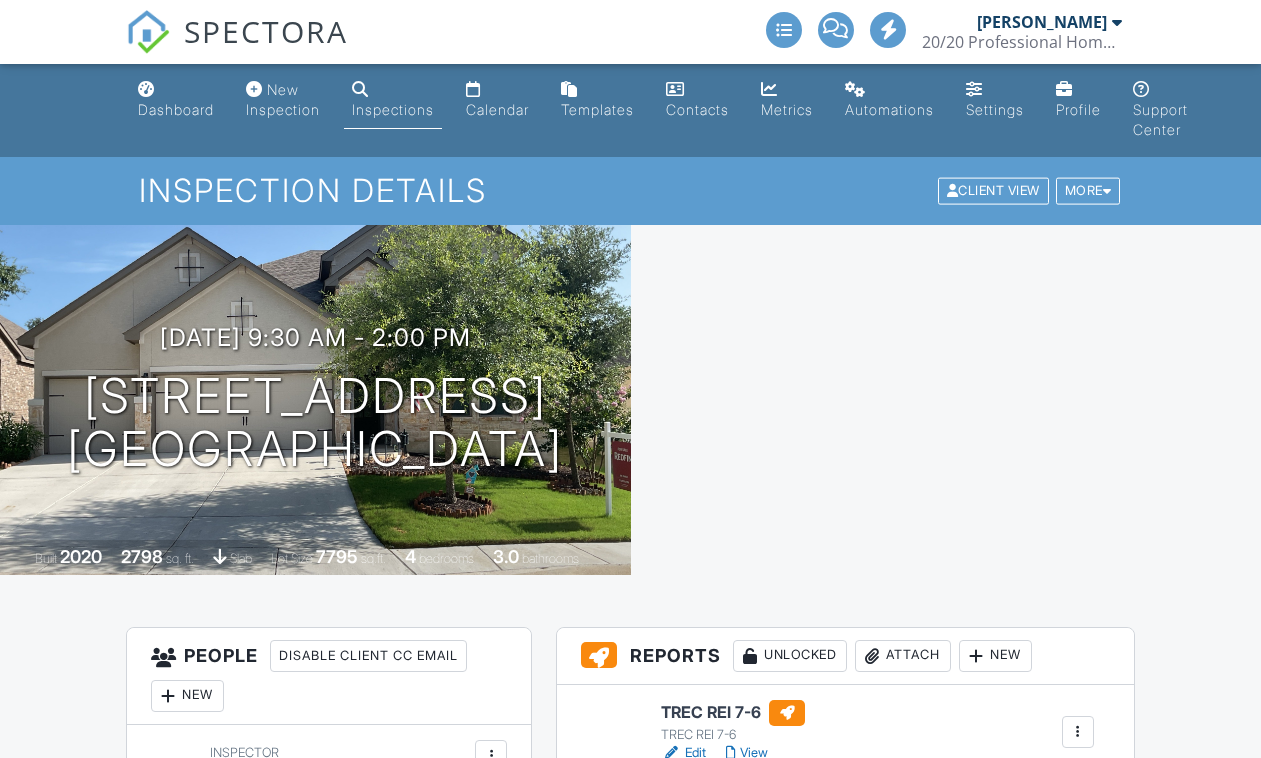click on "[STREET_ADDRESS]
[GEOGRAPHIC_DATA], [GEOGRAPHIC_DATA]" at bounding box center [315, 423] 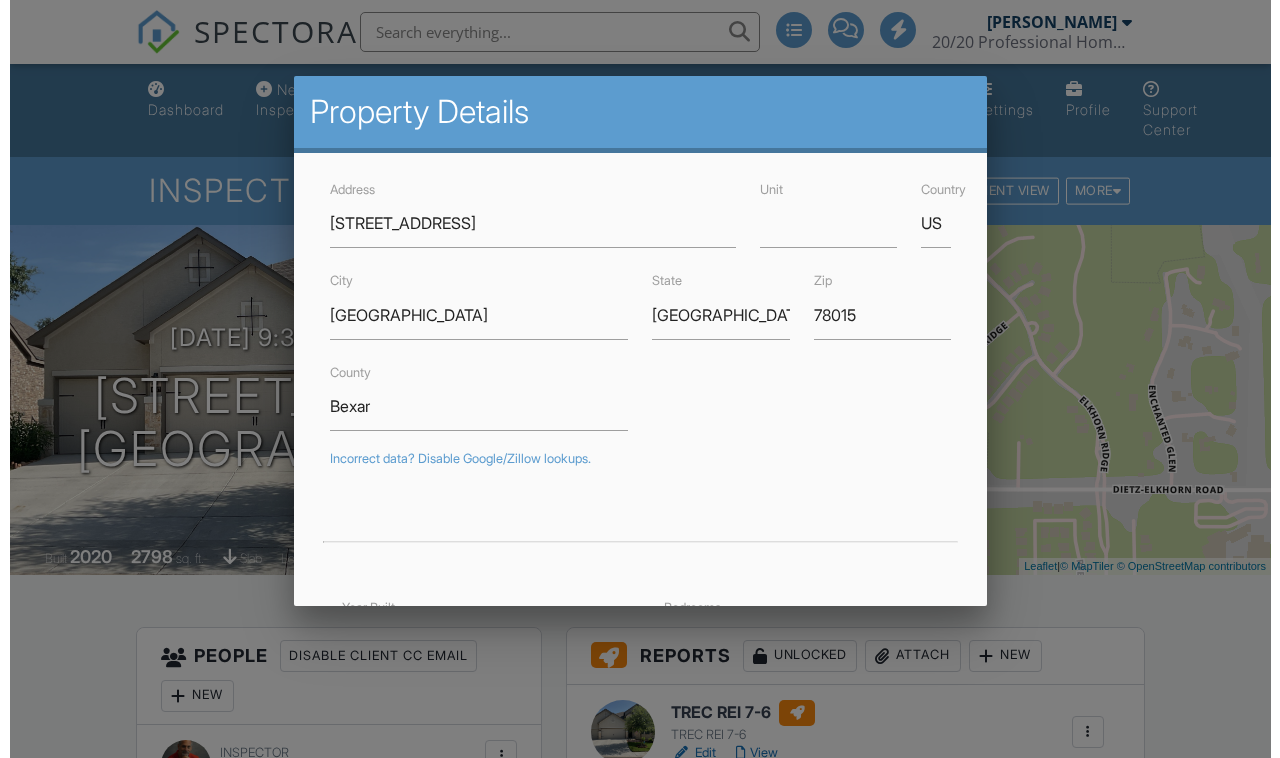 scroll, scrollTop: 0, scrollLeft: 0, axis: both 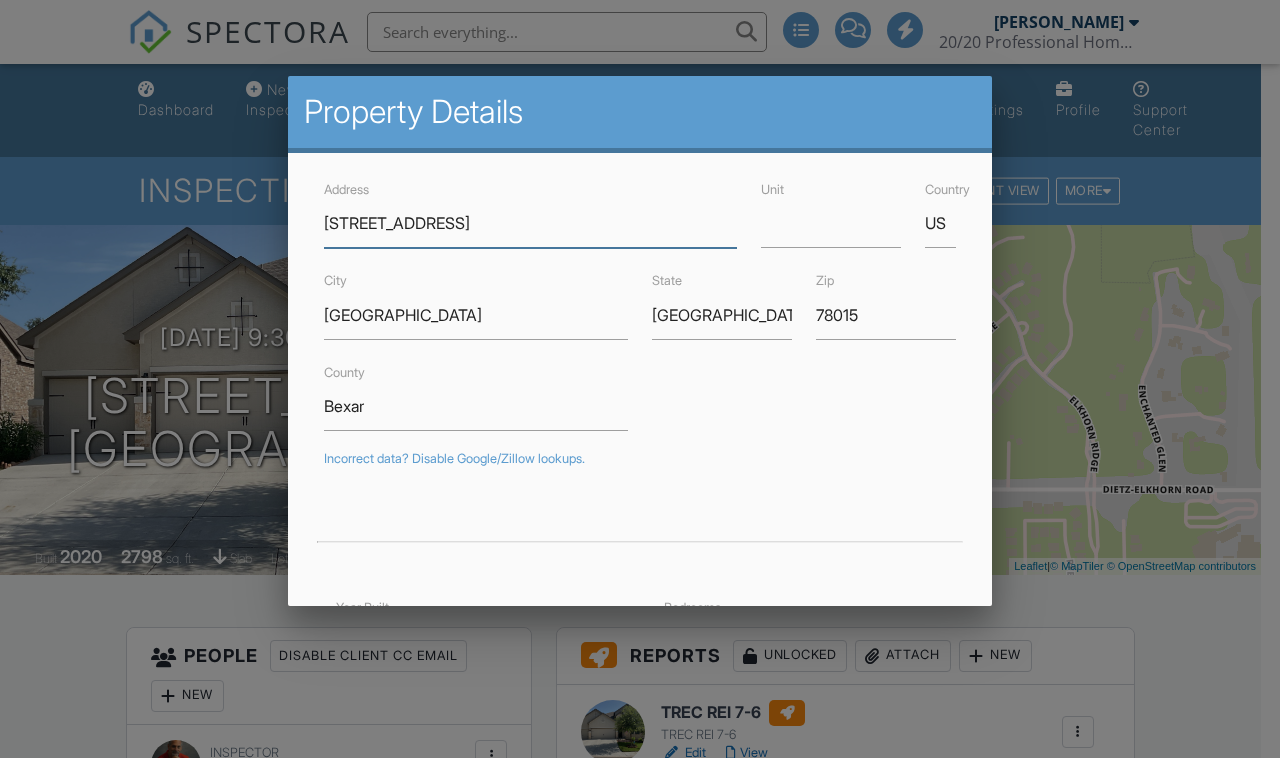drag, startPoint x: 378, startPoint y: 363, endPoint x: 408, endPoint y: 225, distance: 141.22322 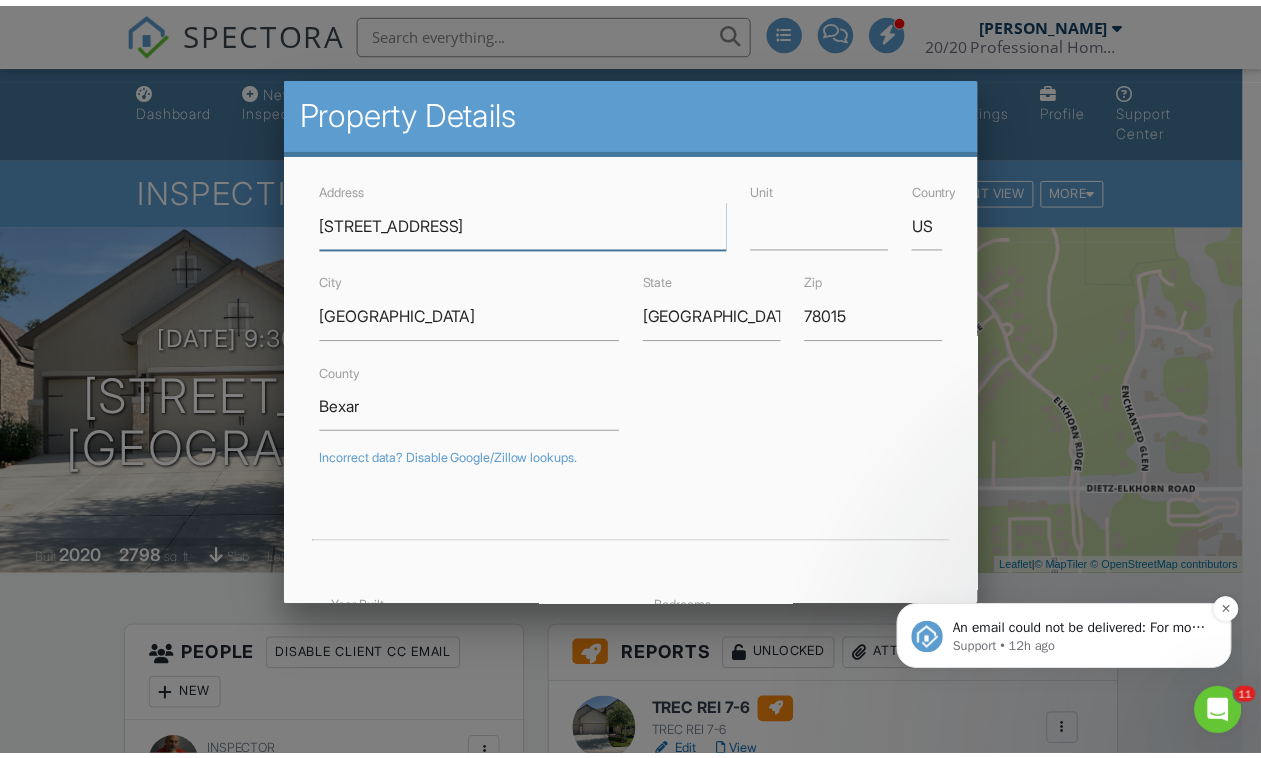 scroll, scrollTop: 0, scrollLeft: 0, axis: both 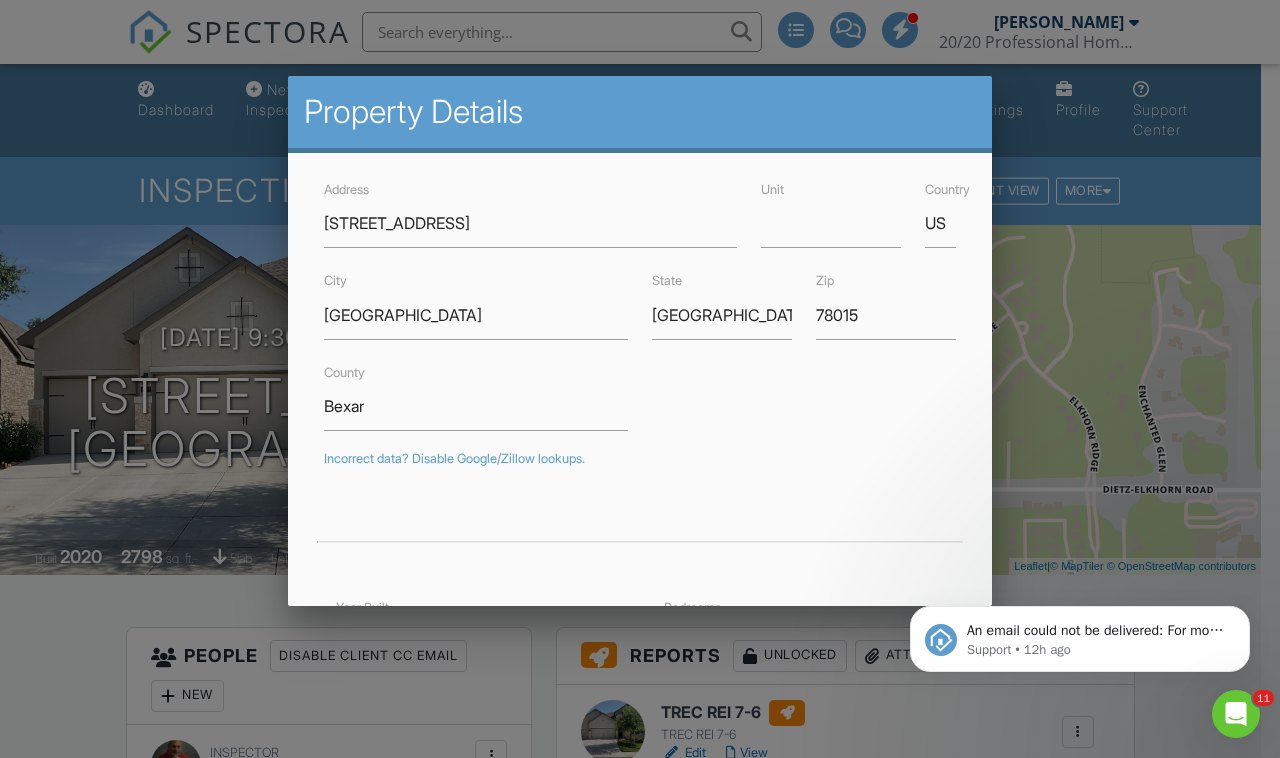 click on "An email could not be delivered:  For more information, view Why emails don't get delivered (Support Article) Support • 12h ago" 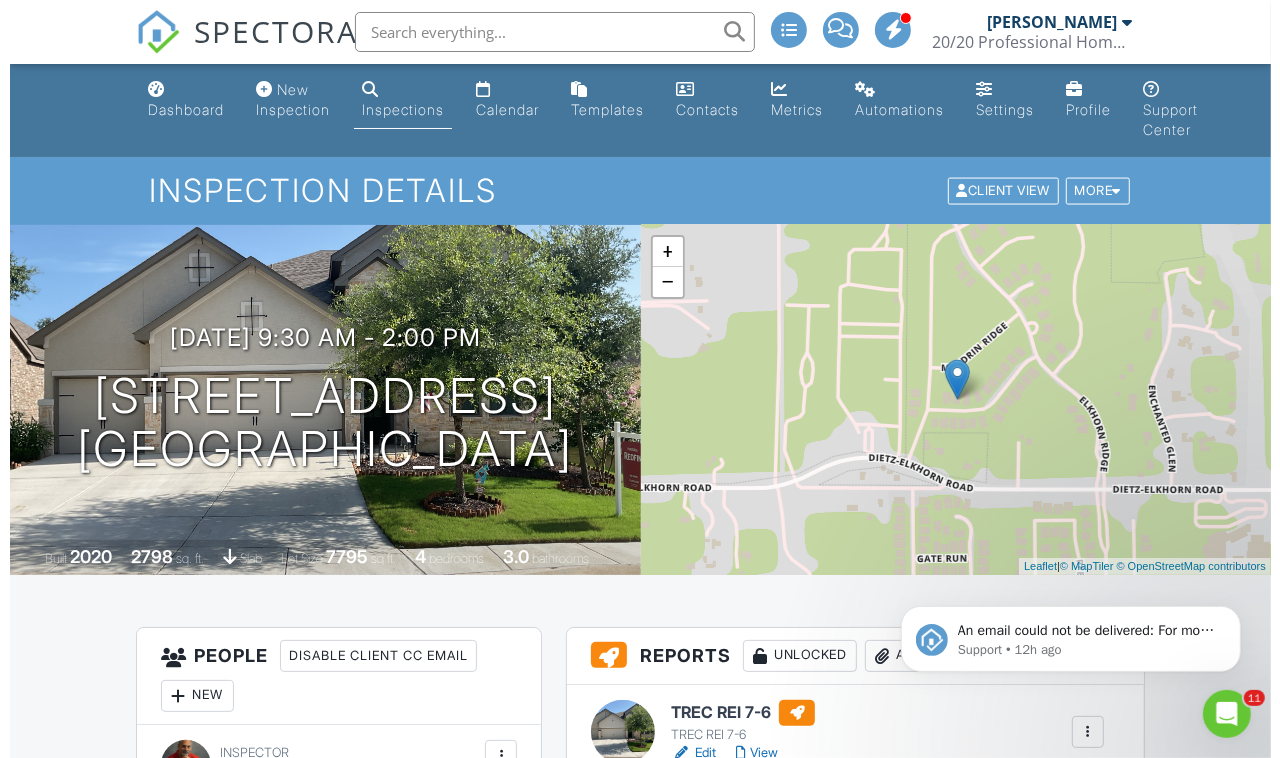 scroll, scrollTop: 250, scrollLeft: 0, axis: vertical 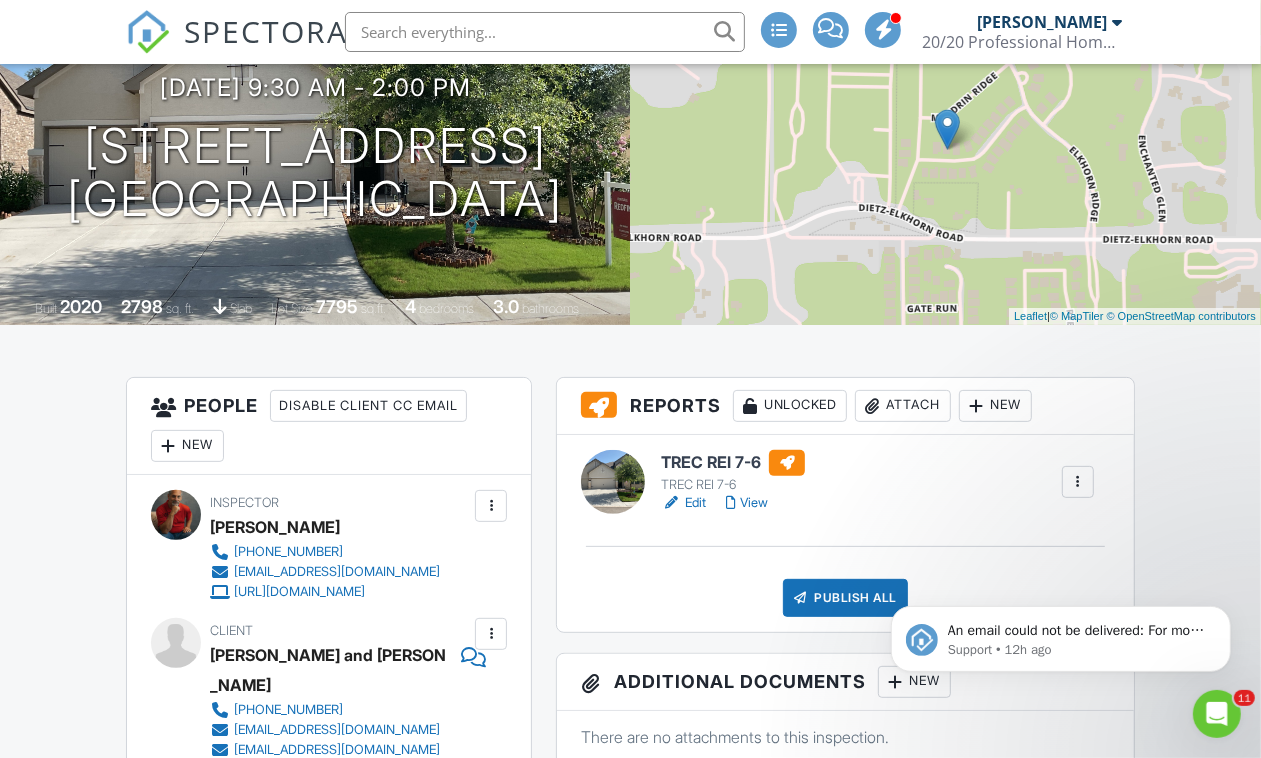 click on "Attach" at bounding box center [903, 406] 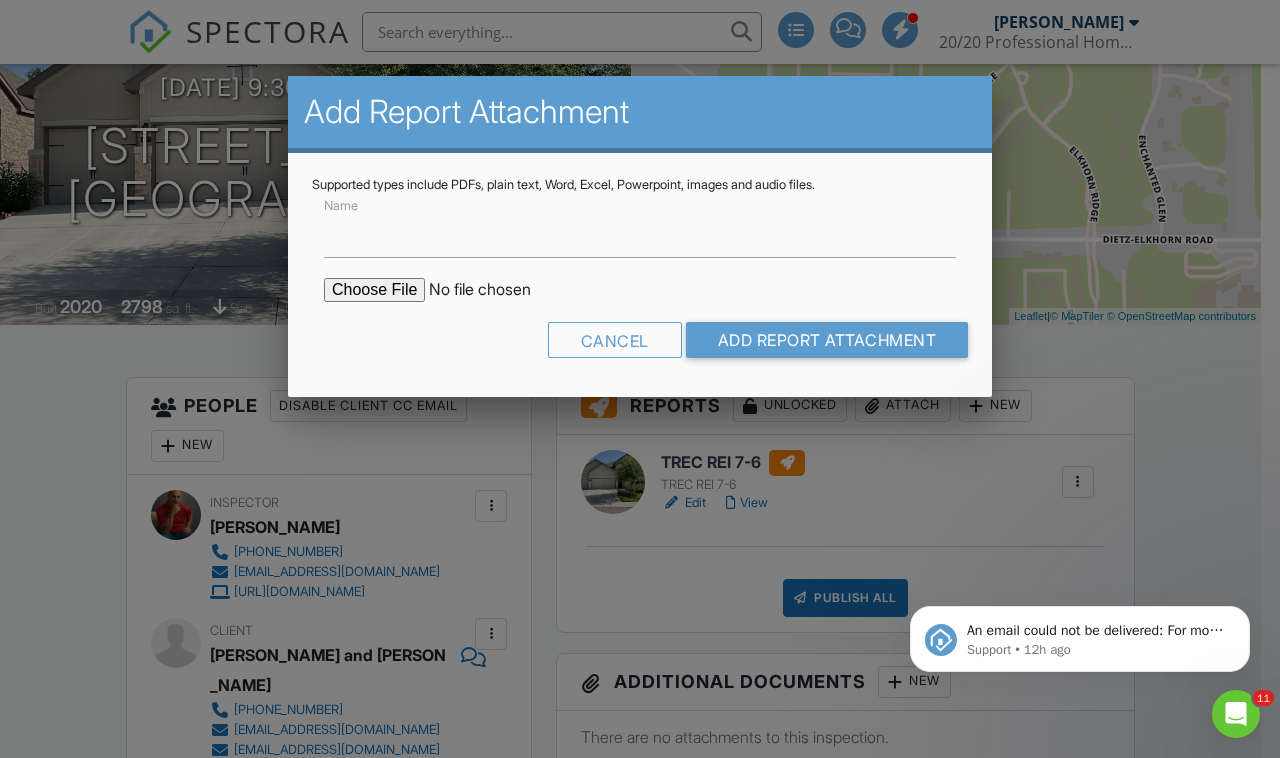 click at bounding box center [640, 374] 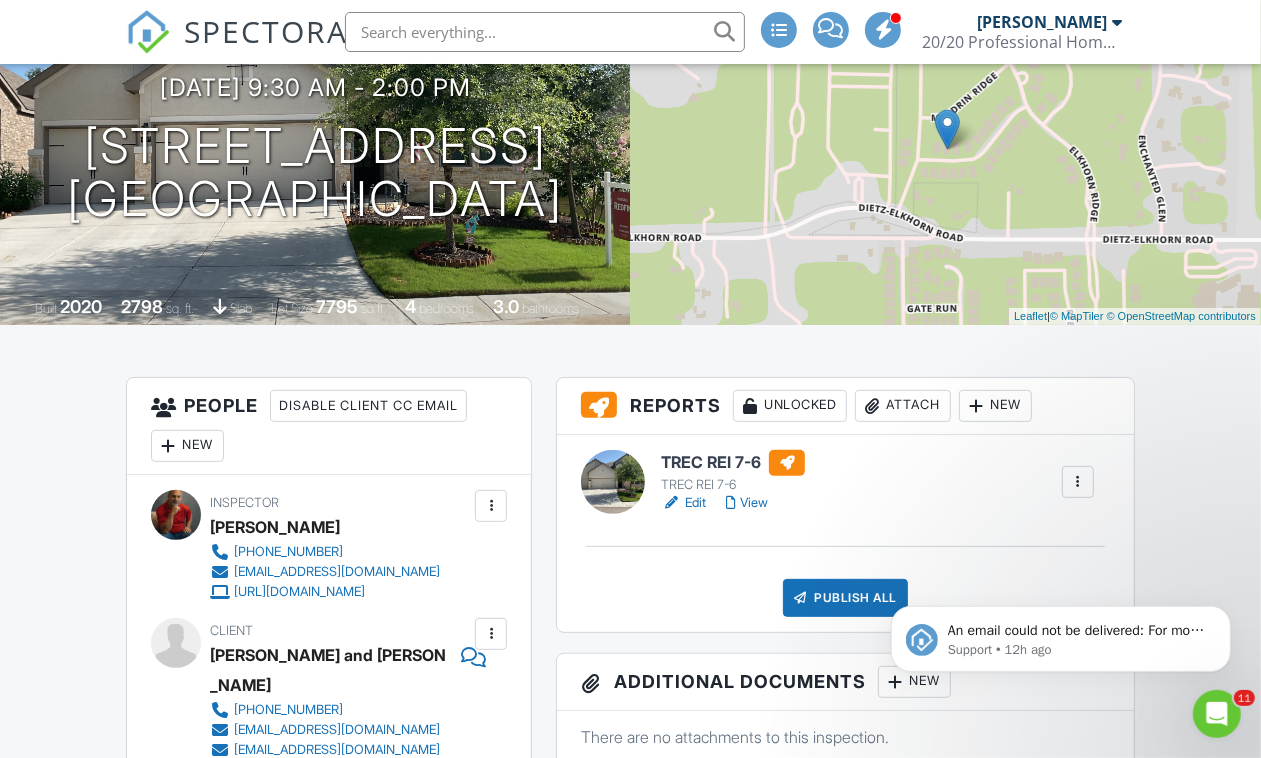 click on "Attach" at bounding box center (903, 406) 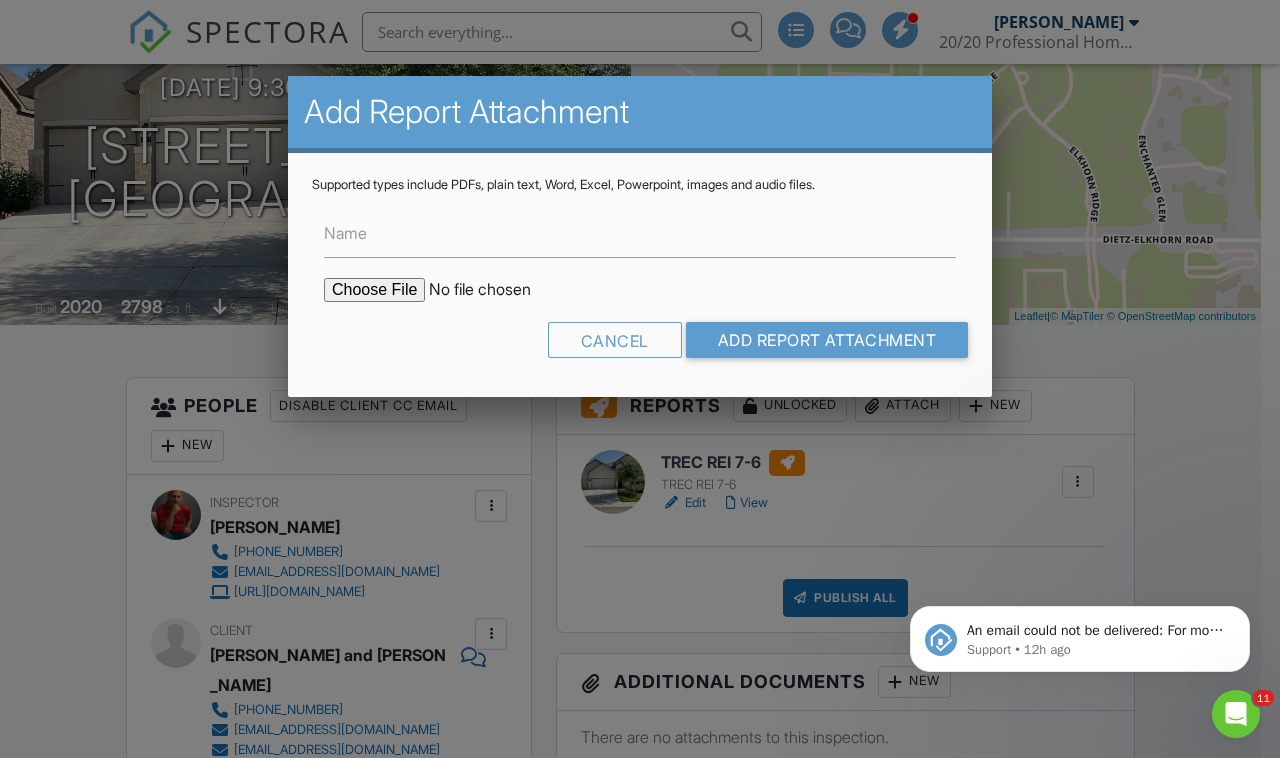 click at bounding box center [494, 290] 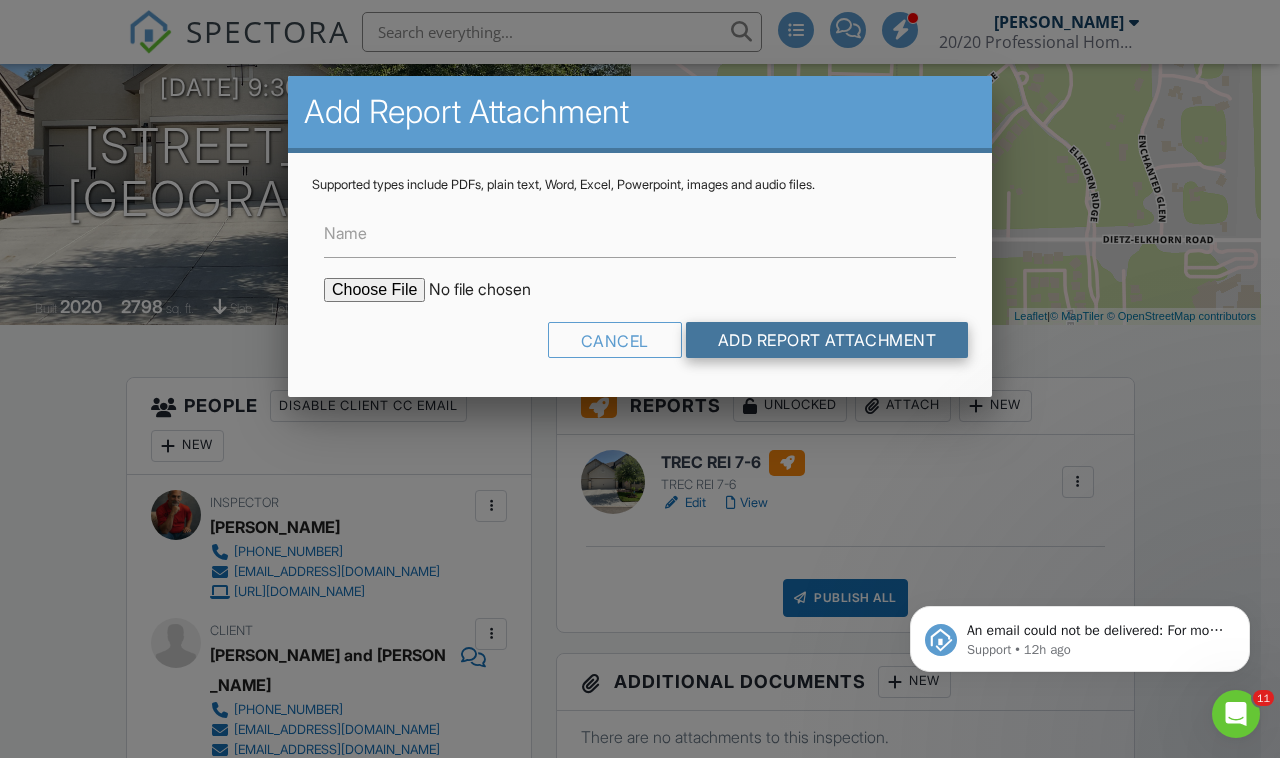 click on "Add Report Attachment" at bounding box center (827, 340) 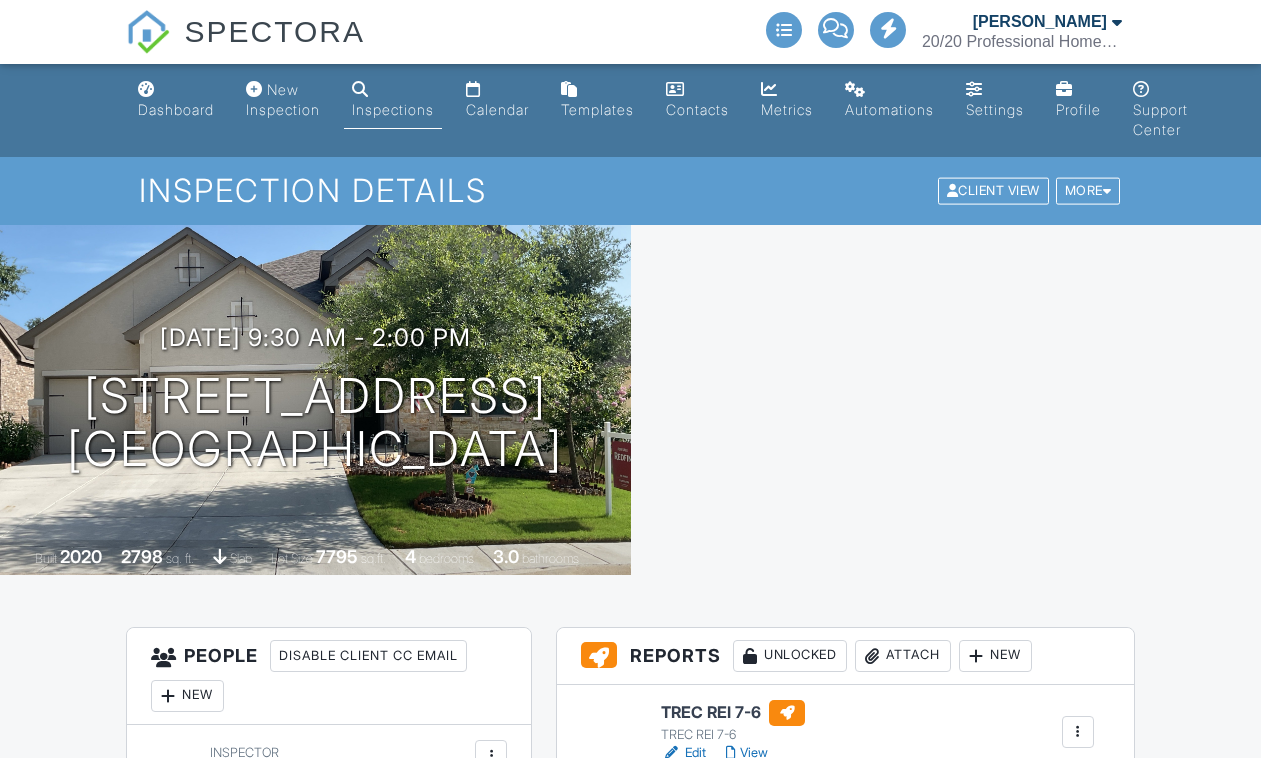click on "New" at bounding box center [914, 1020] 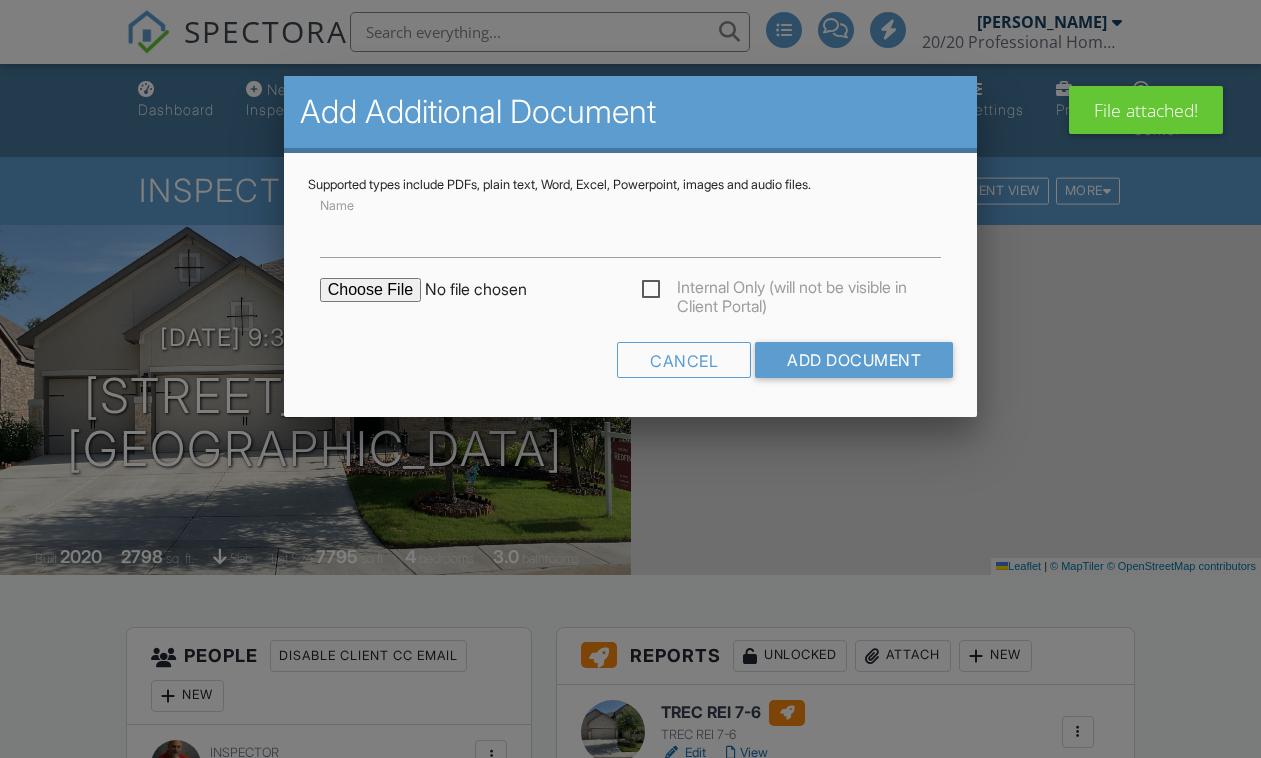 click at bounding box center (490, 290) 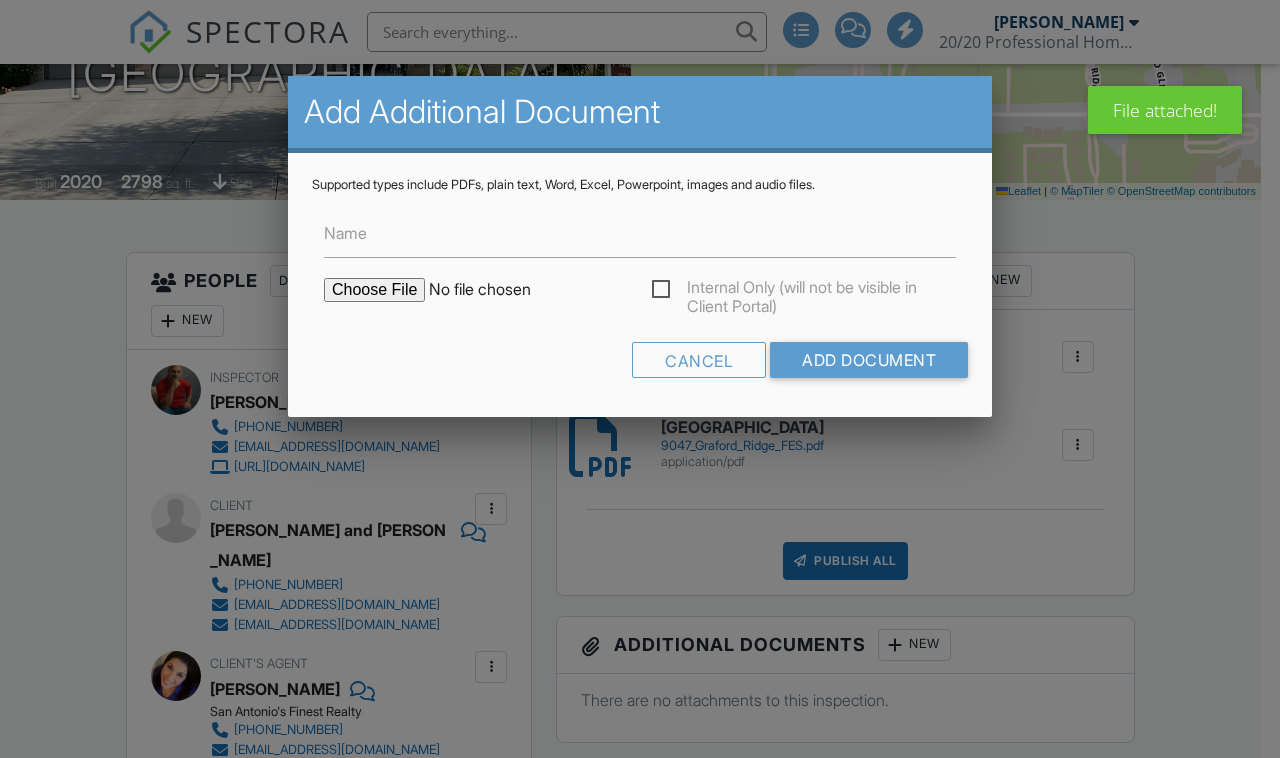 scroll, scrollTop: 375, scrollLeft: 0, axis: vertical 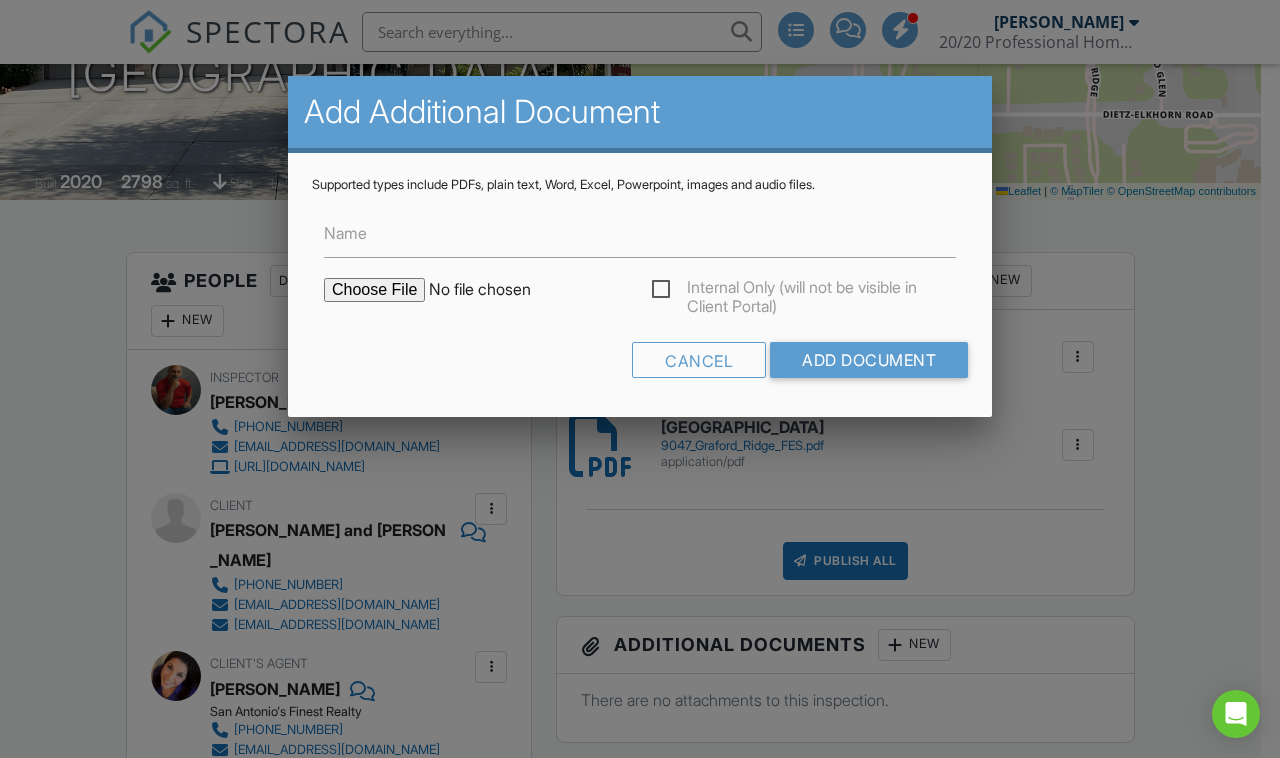 type on "C:\fakepath\2020 HOME MAINTENANCE GUIDE.pdf" 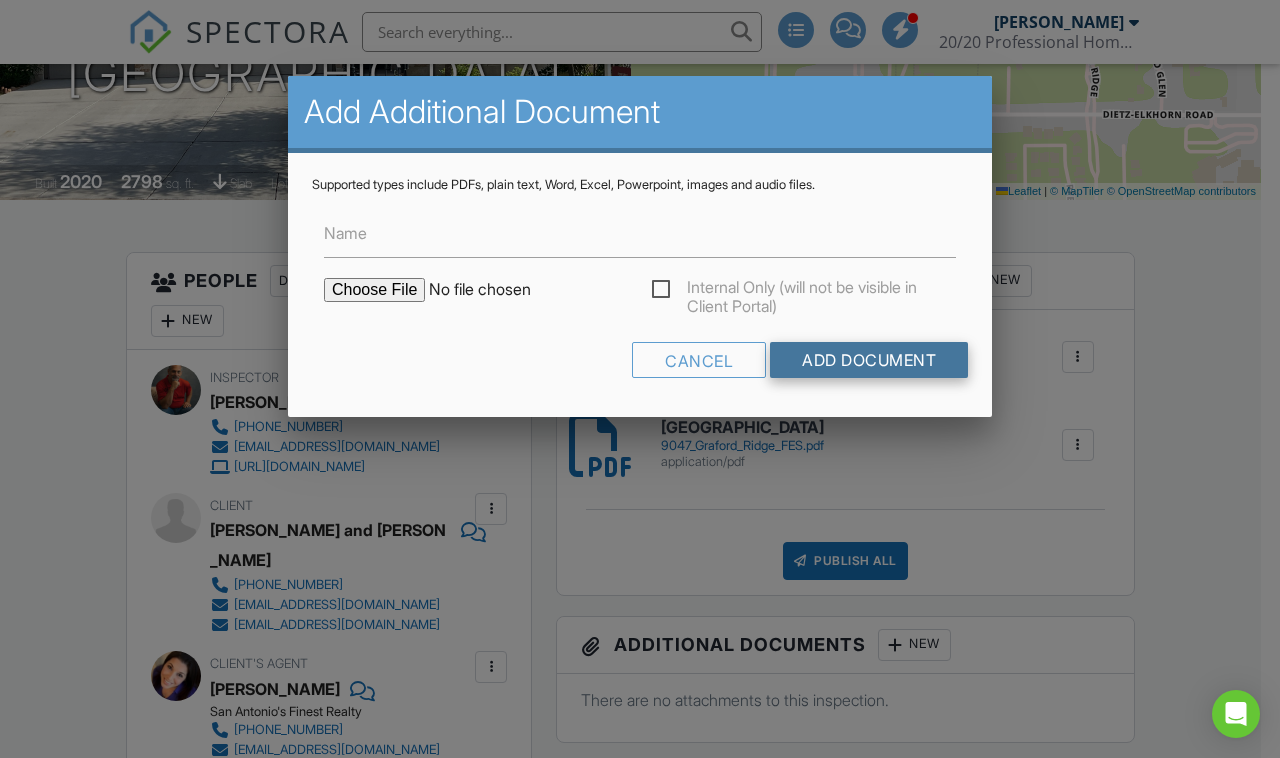 click on "Add Document" at bounding box center [869, 360] 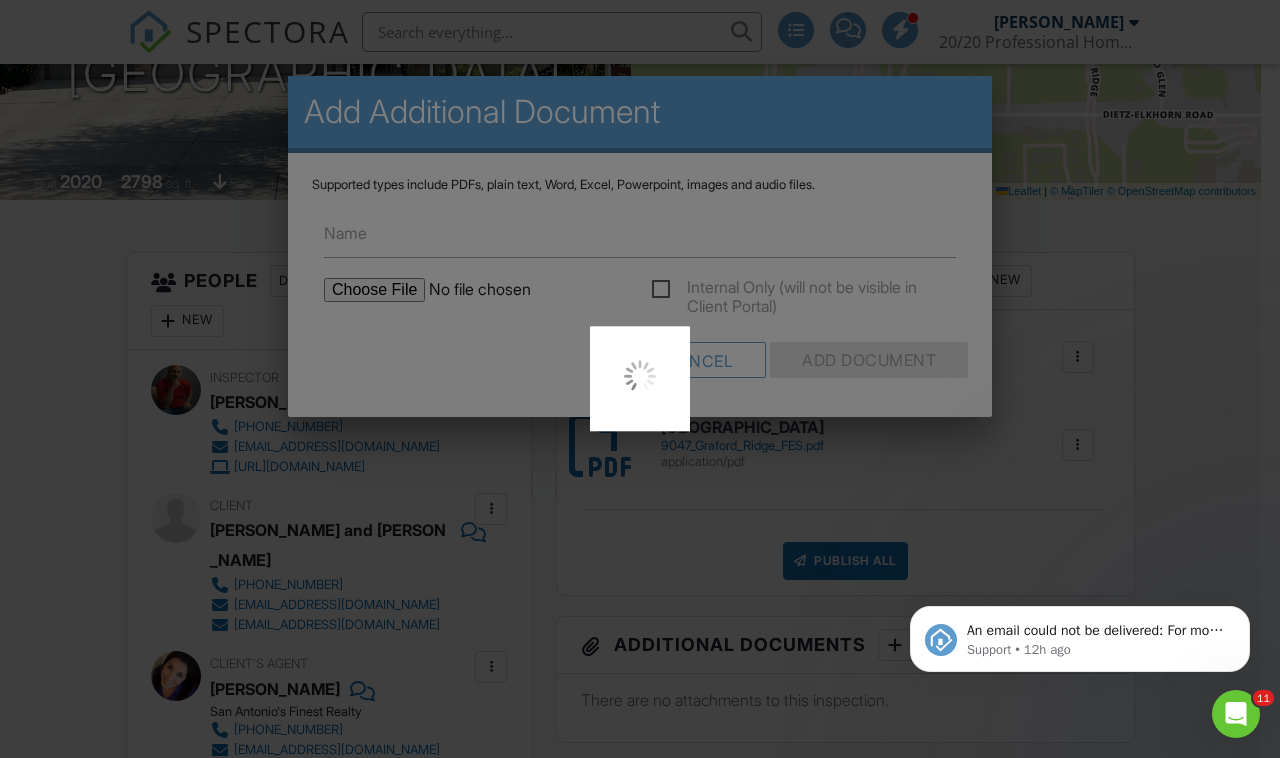 scroll, scrollTop: 0, scrollLeft: 0, axis: both 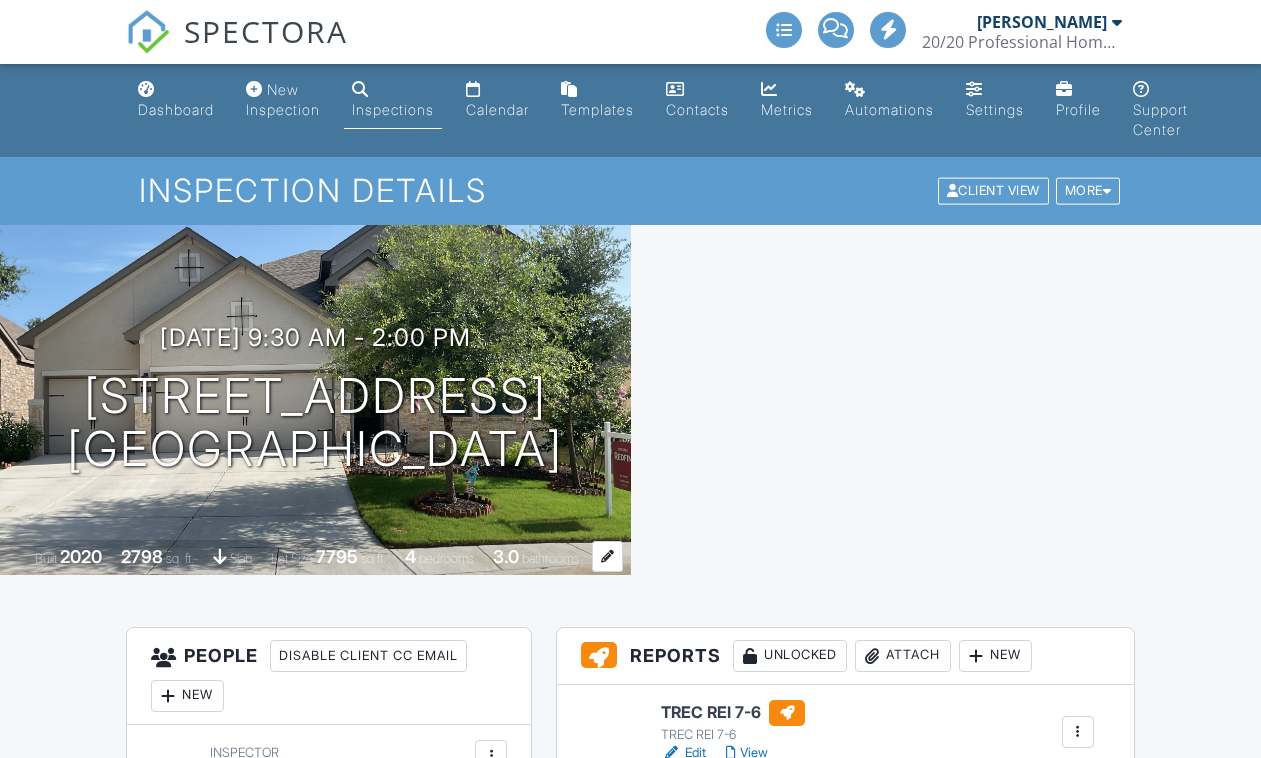 click at bounding box center [946, 400] 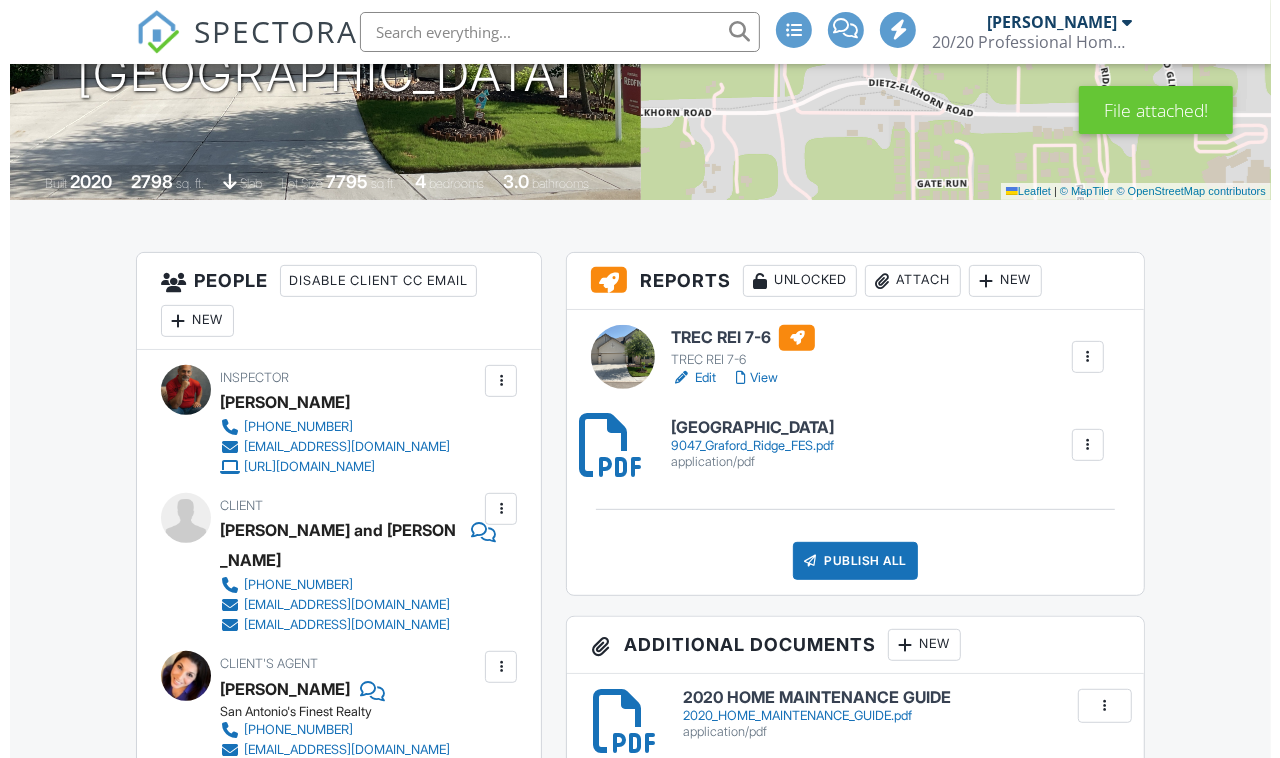 scroll, scrollTop: 375, scrollLeft: 0, axis: vertical 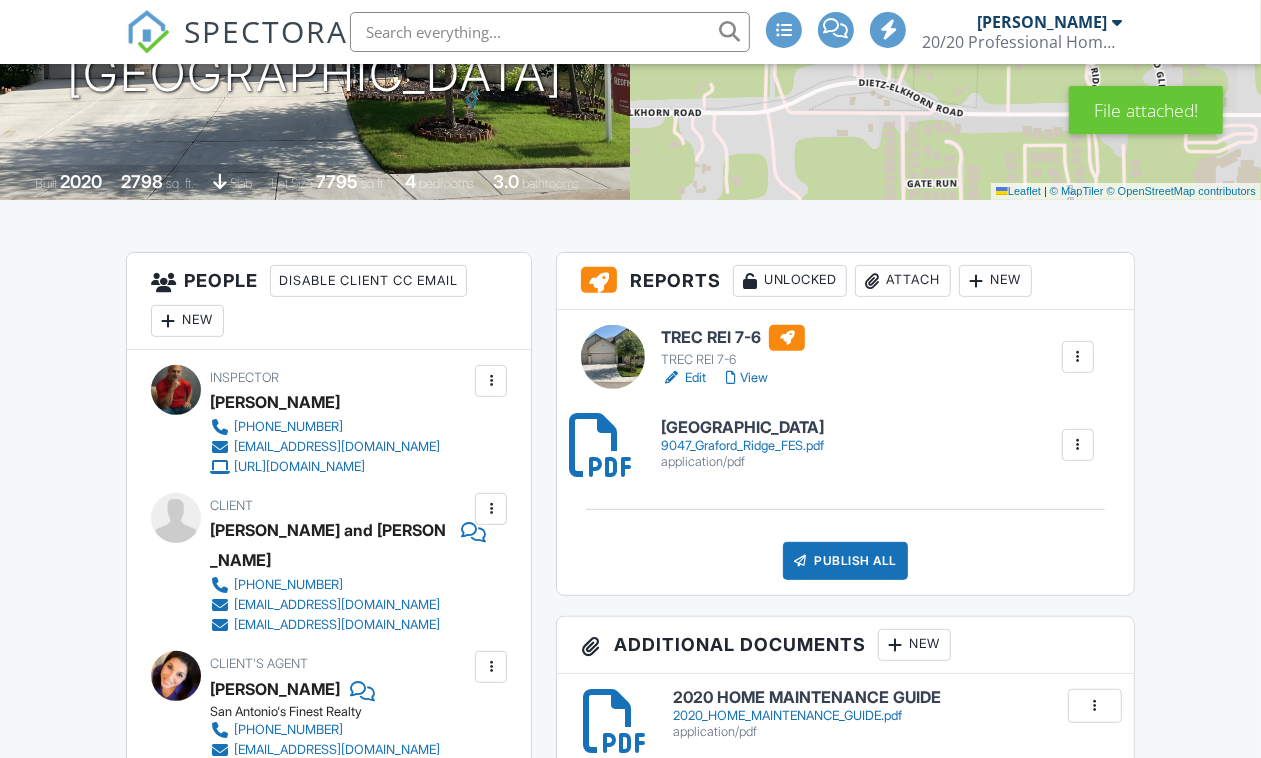 click on "Publish All" at bounding box center [845, 561] 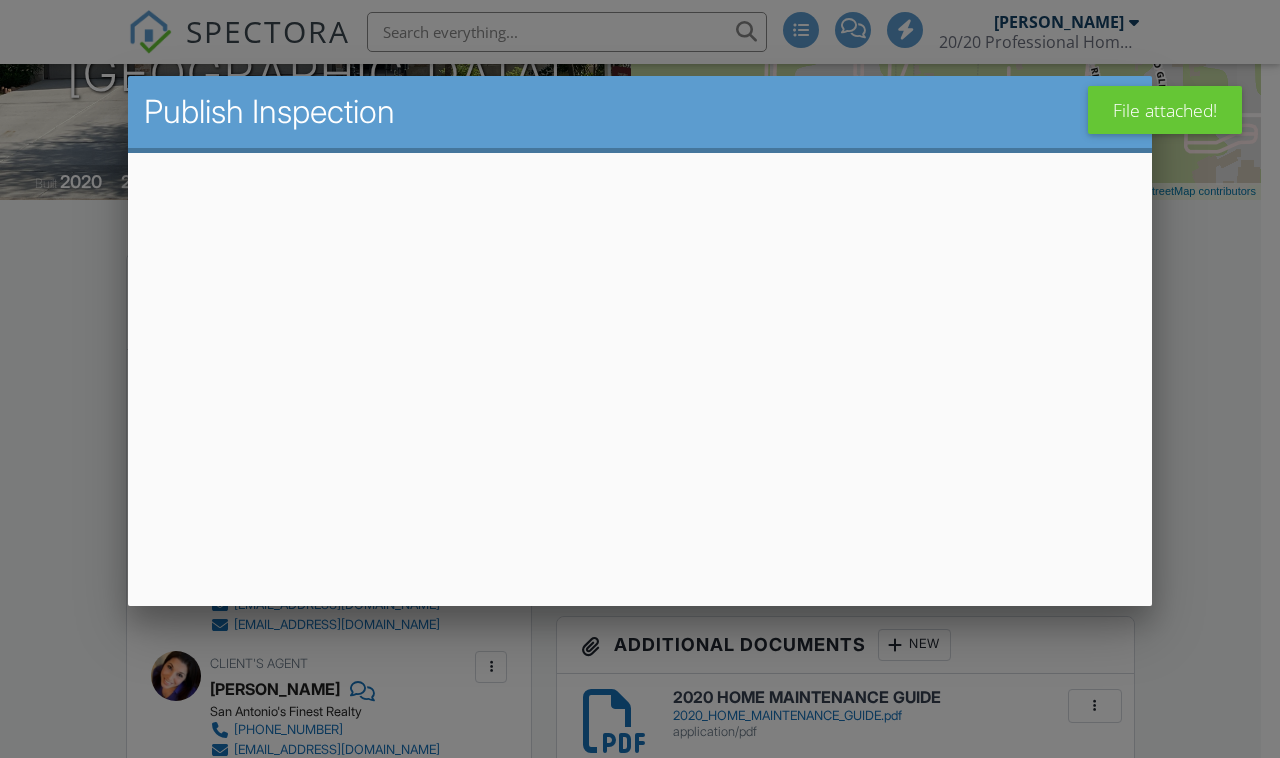 scroll, scrollTop: 0, scrollLeft: 0, axis: both 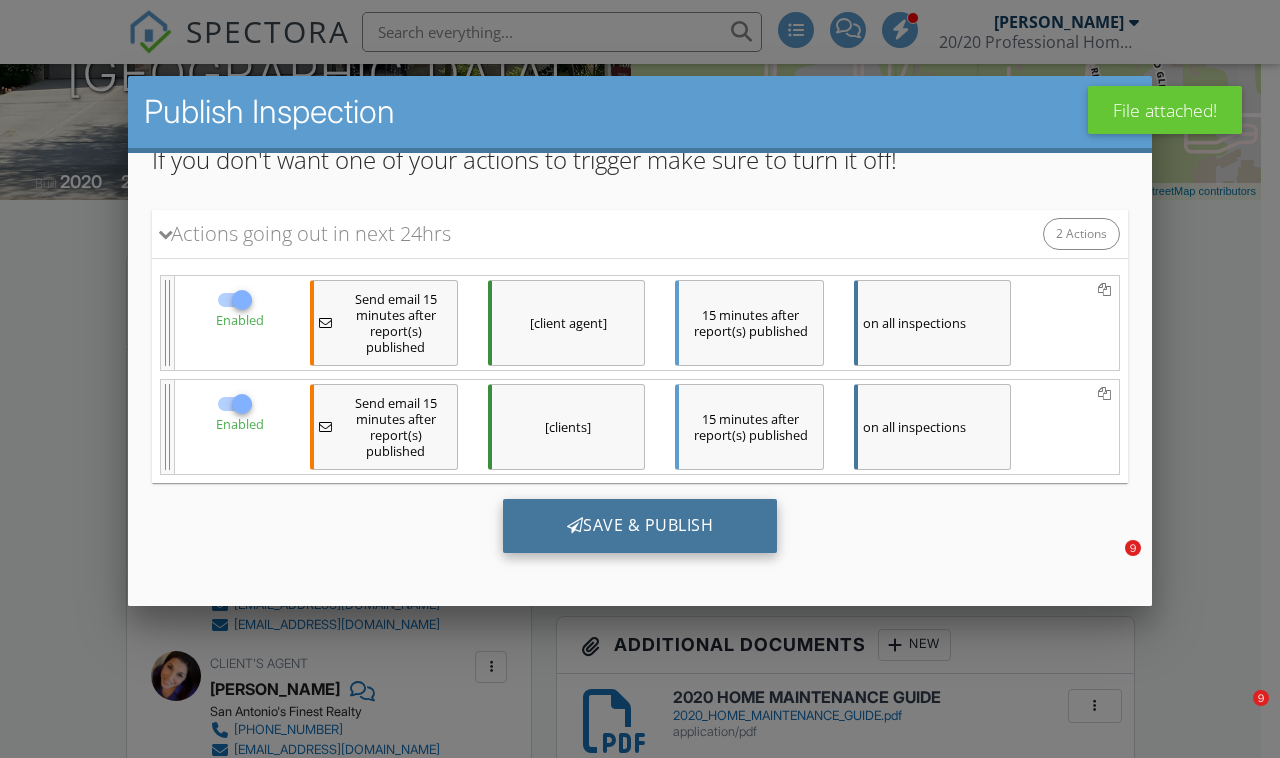 click on "Save & Publish" at bounding box center [640, 525] 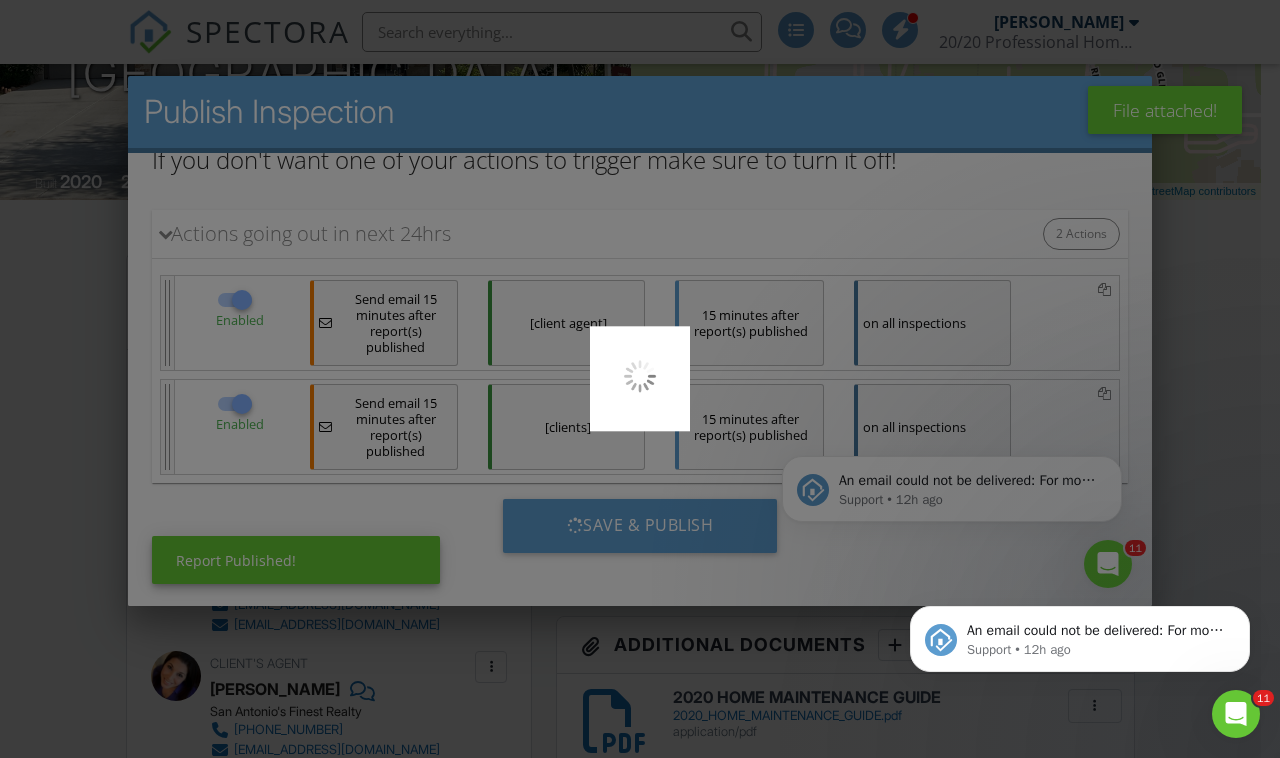 scroll, scrollTop: 0, scrollLeft: 0, axis: both 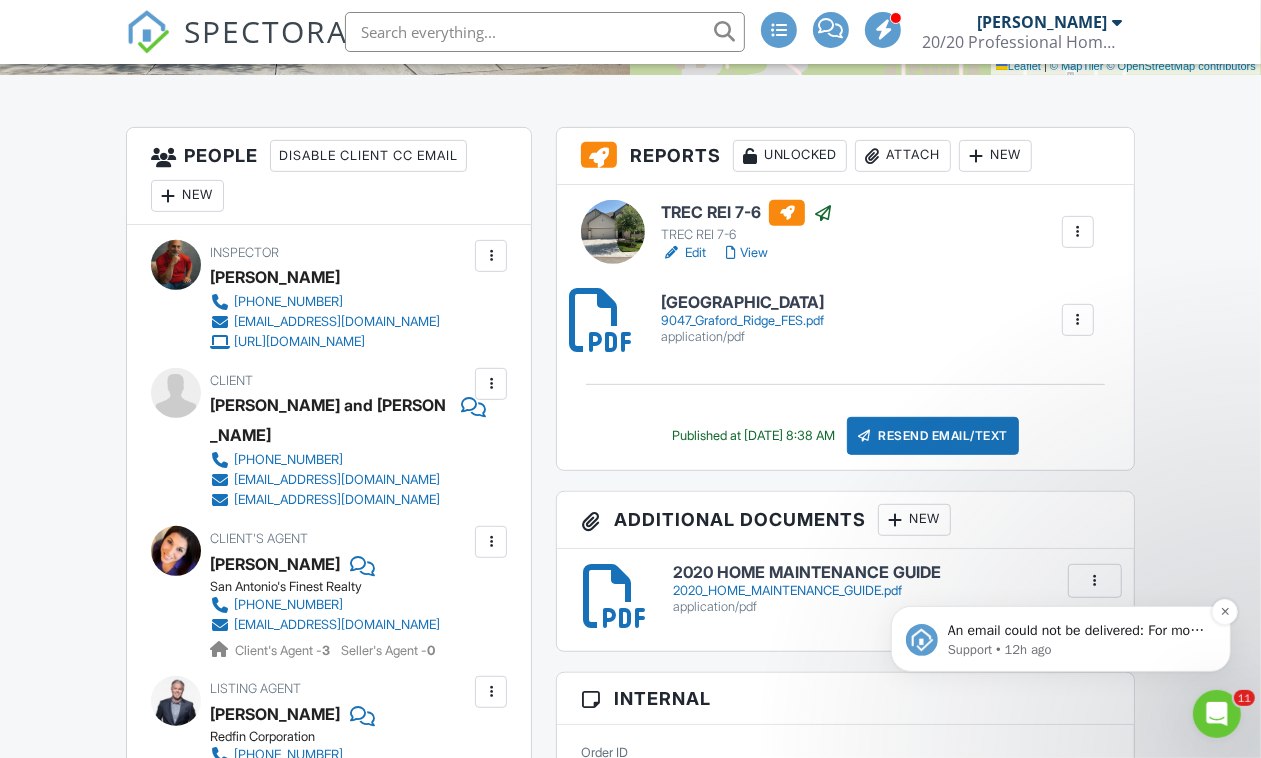 click on "Support • 12h ago" at bounding box center [1076, 649] 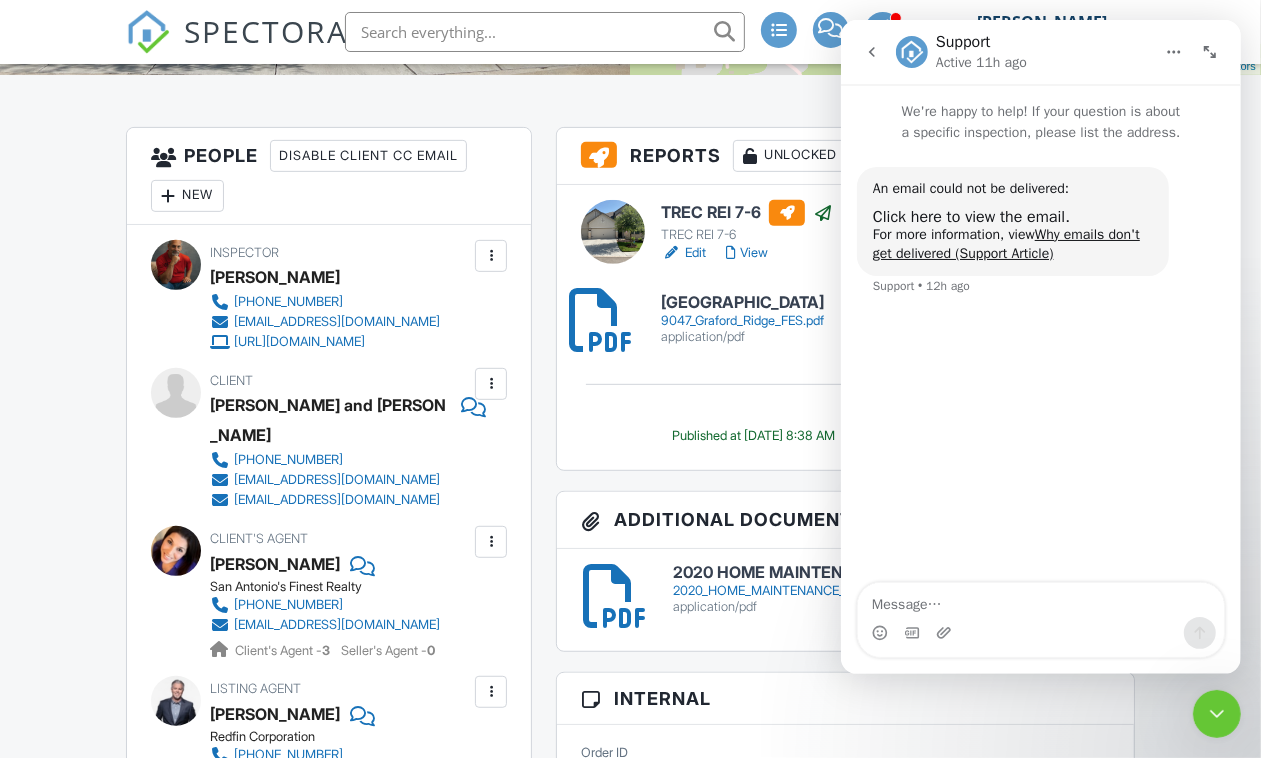 scroll, scrollTop: 0, scrollLeft: 0, axis: both 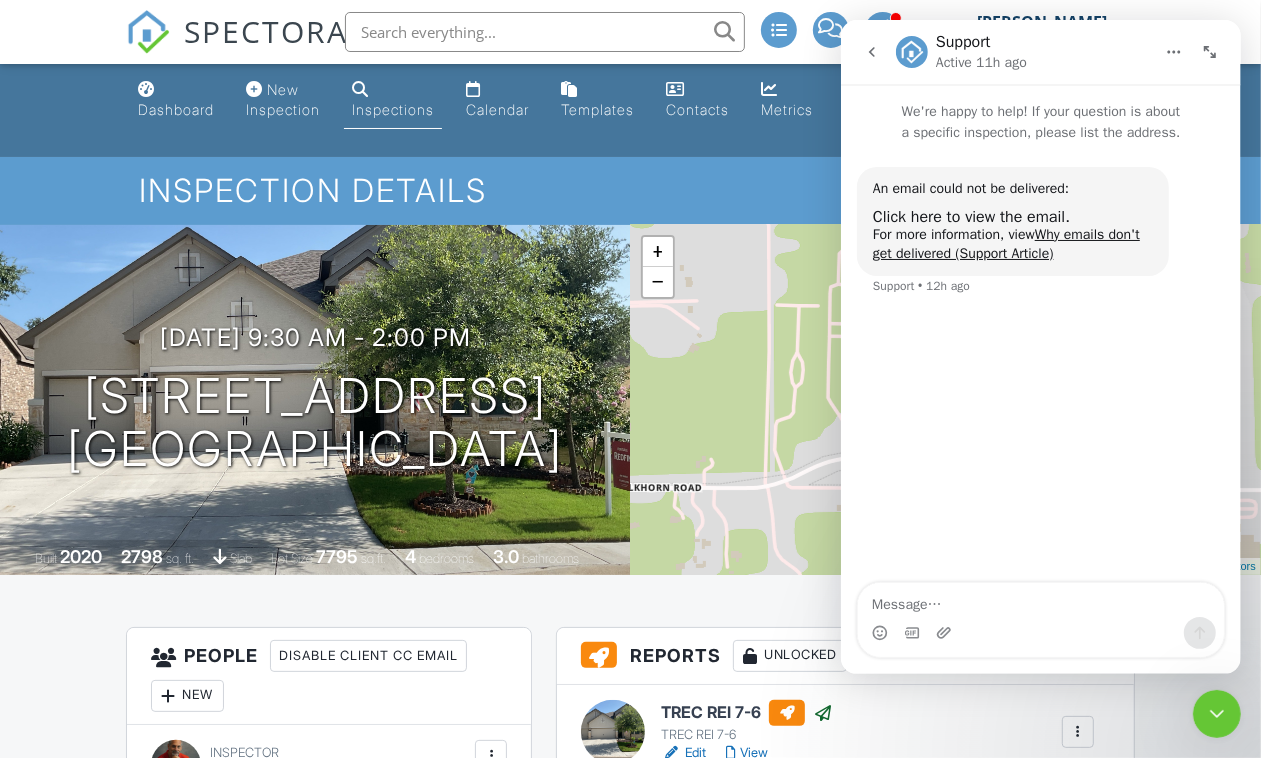 click 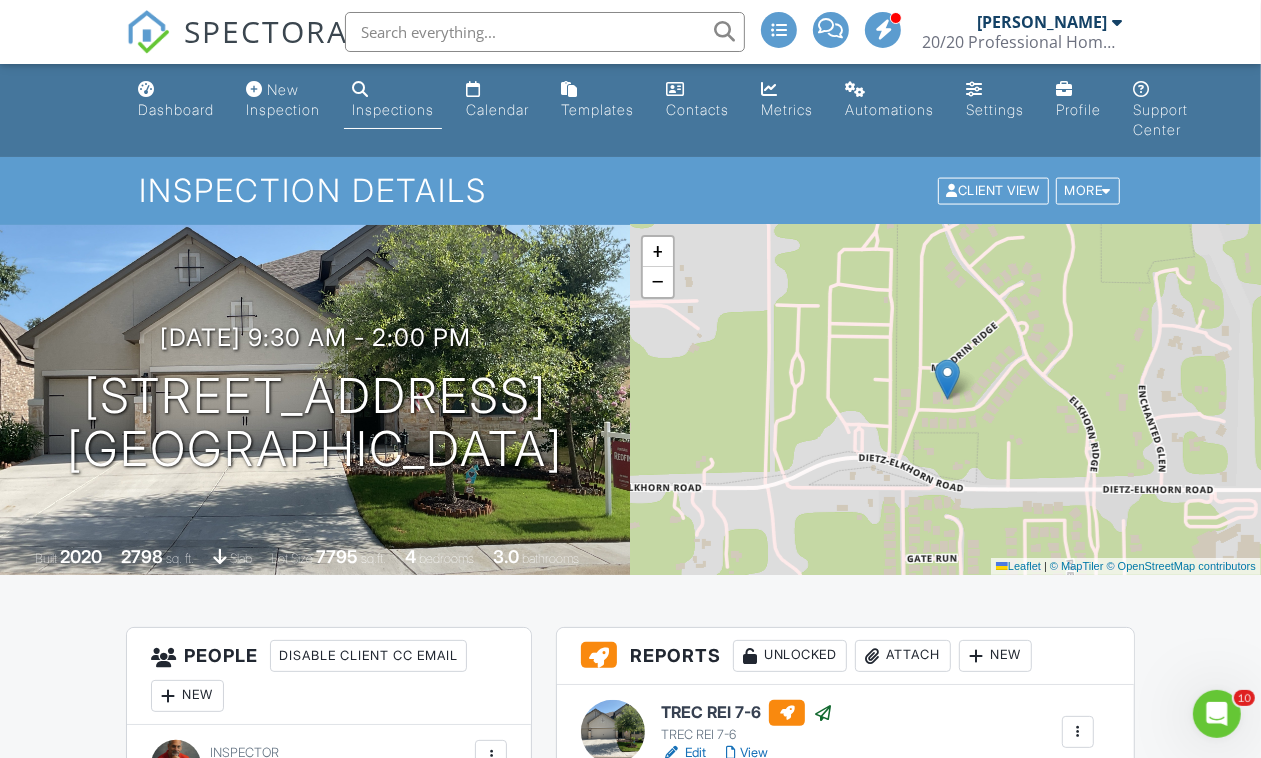 scroll, scrollTop: 0, scrollLeft: 0, axis: both 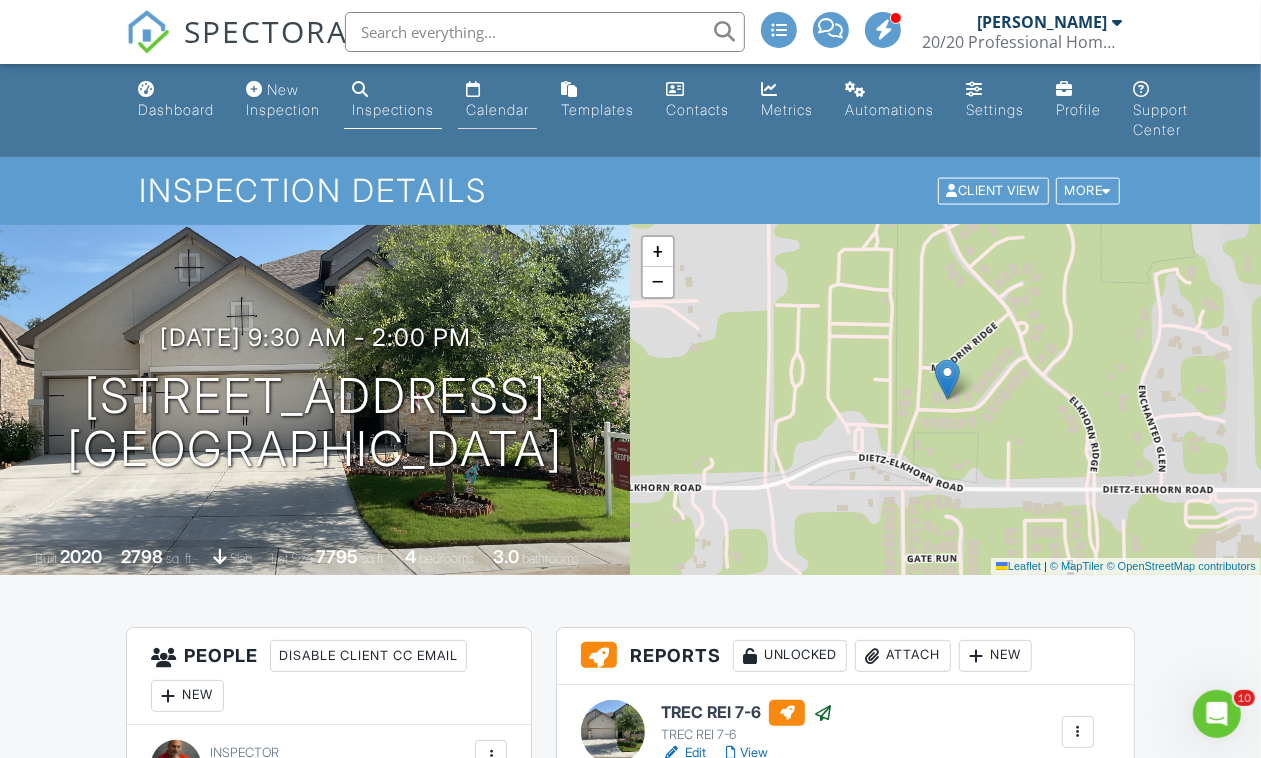 click on "Calendar" at bounding box center [497, 109] 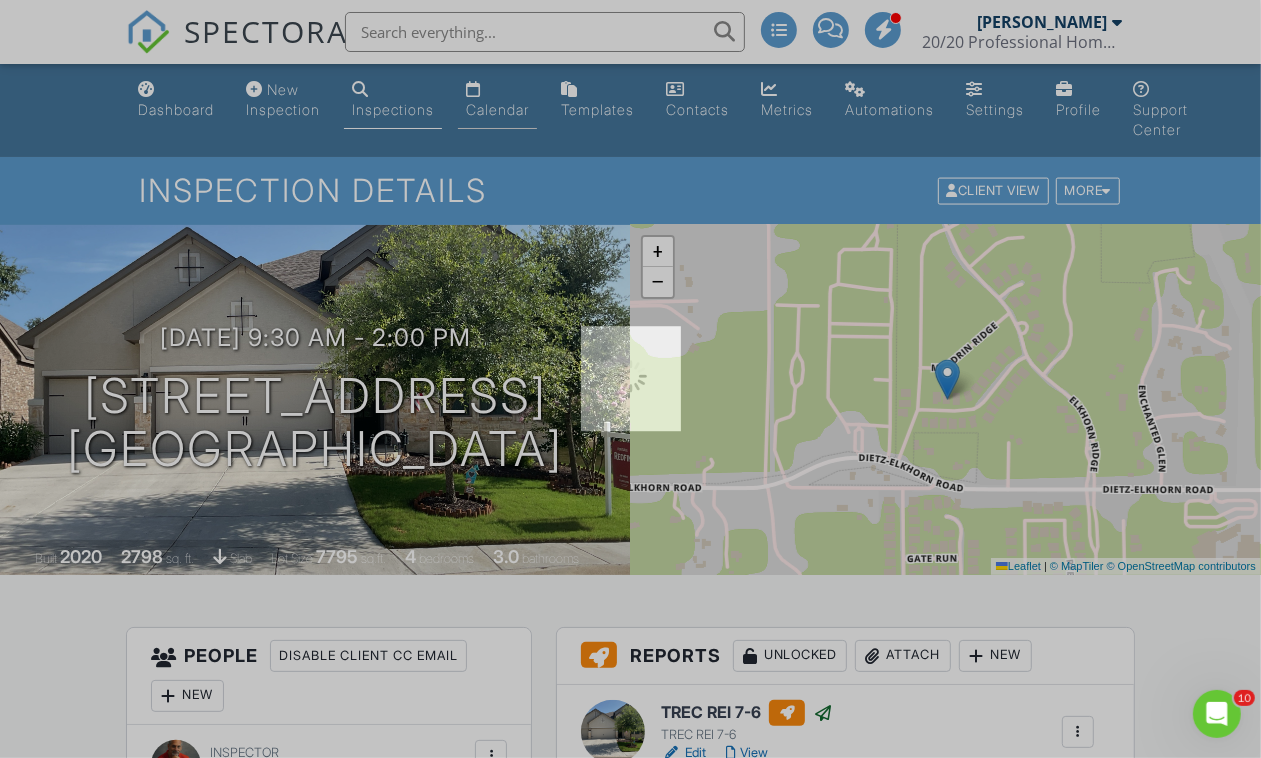 click at bounding box center [630, 379] 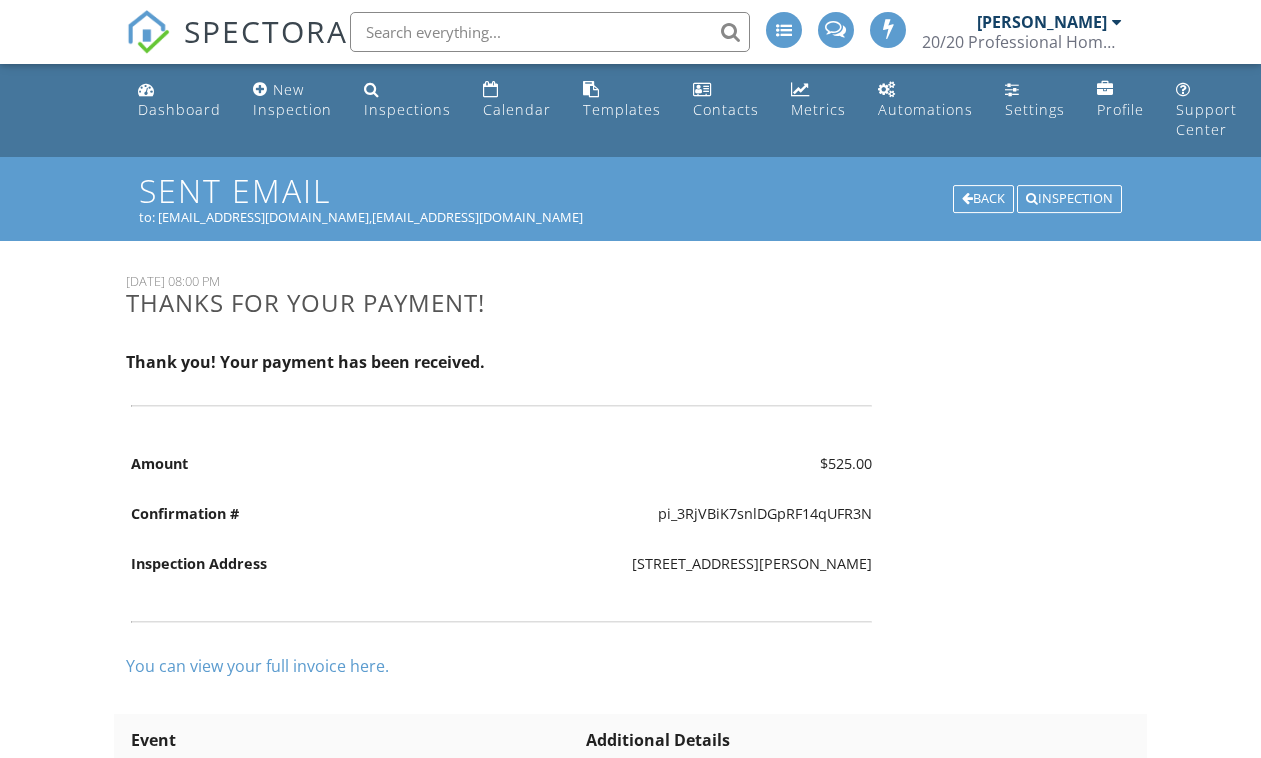 scroll, scrollTop: 0, scrollLeft: 0, axis: both 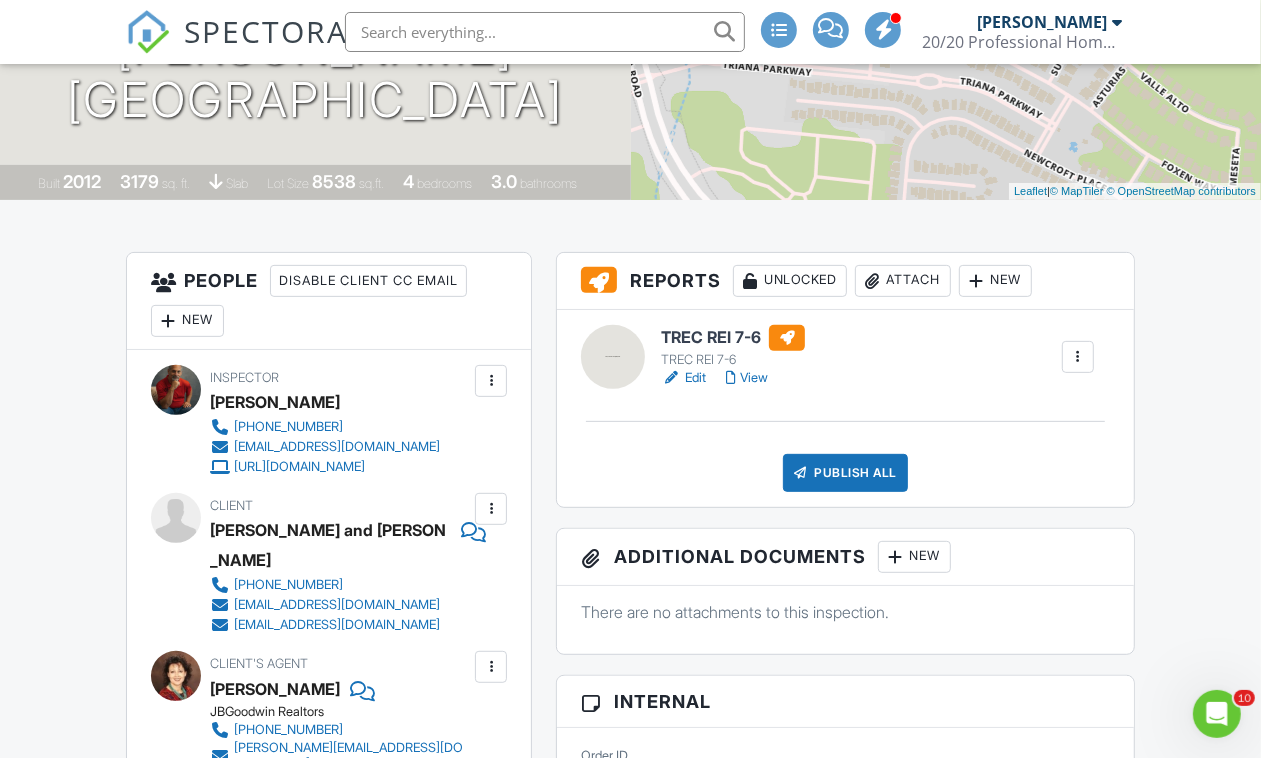 click at bounding box center (491, 509) 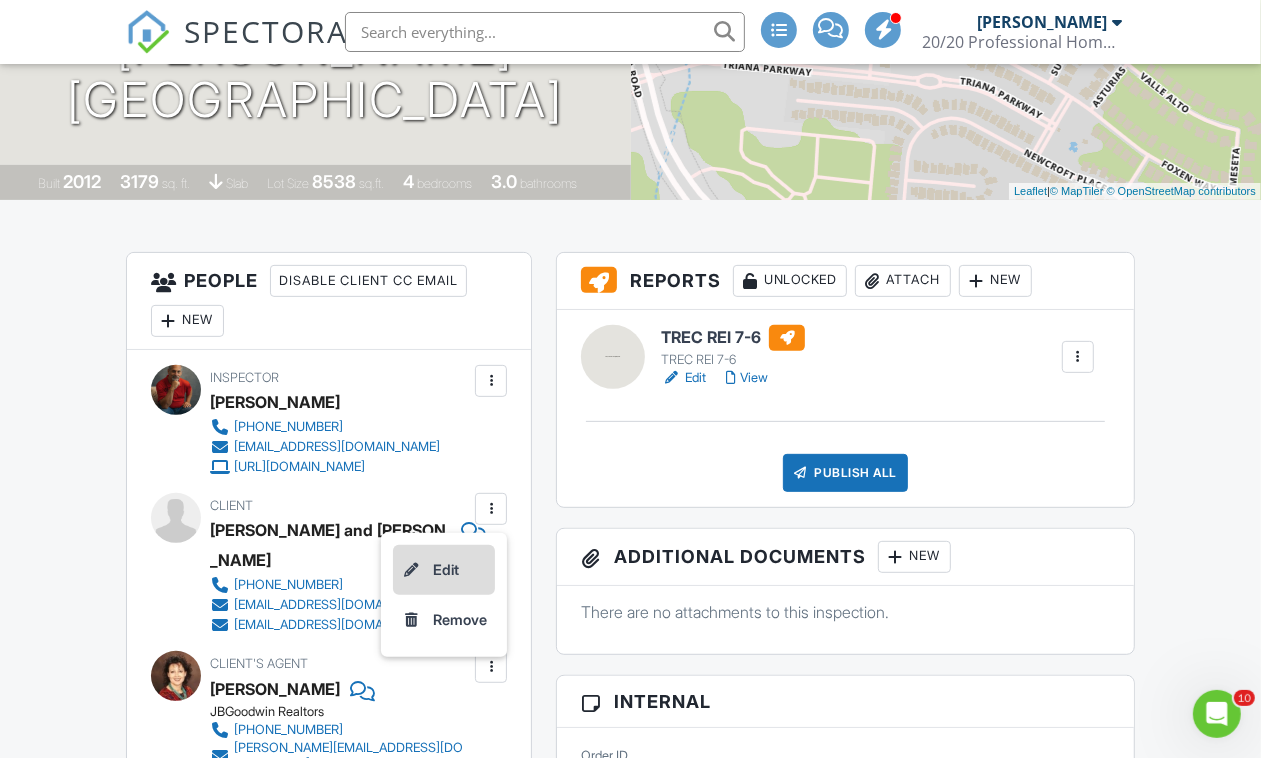 click on "Edit" at bounding box center [444, 570] 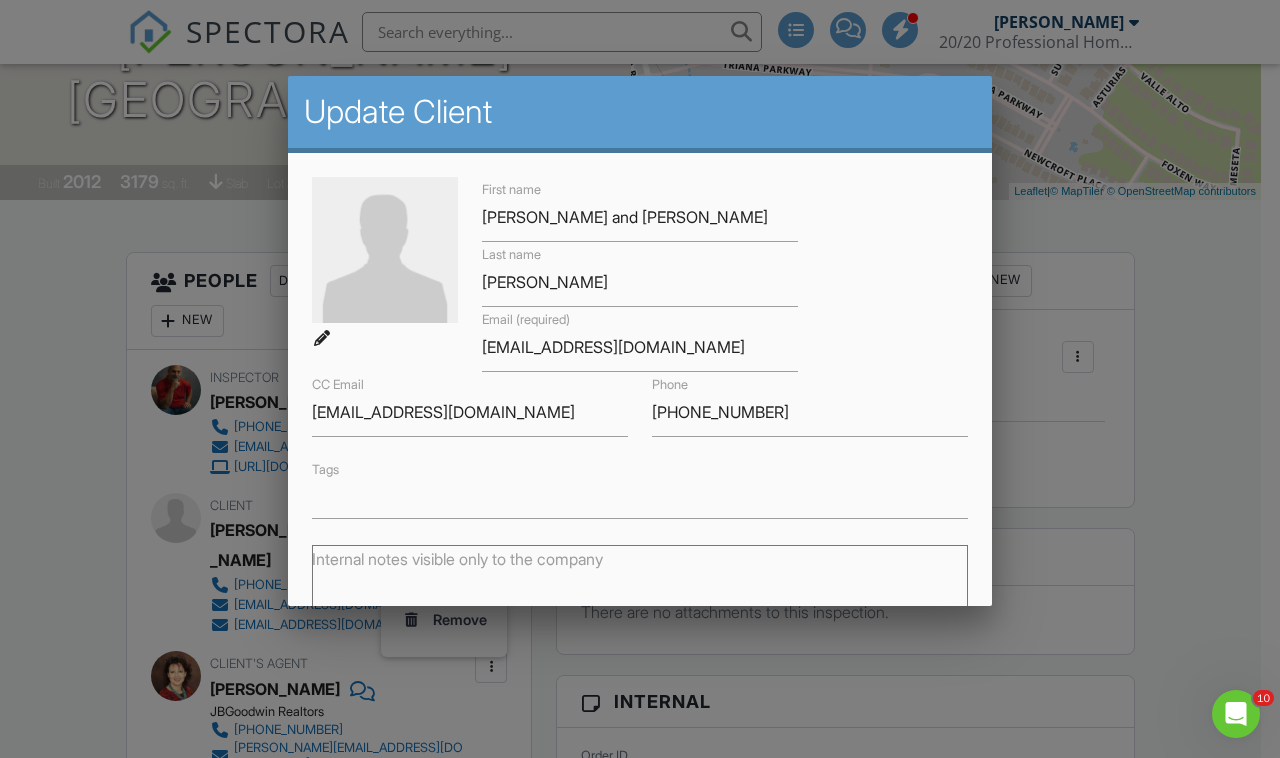 click on "Internal notes visible only to the company" at bounding box center [457, 559] 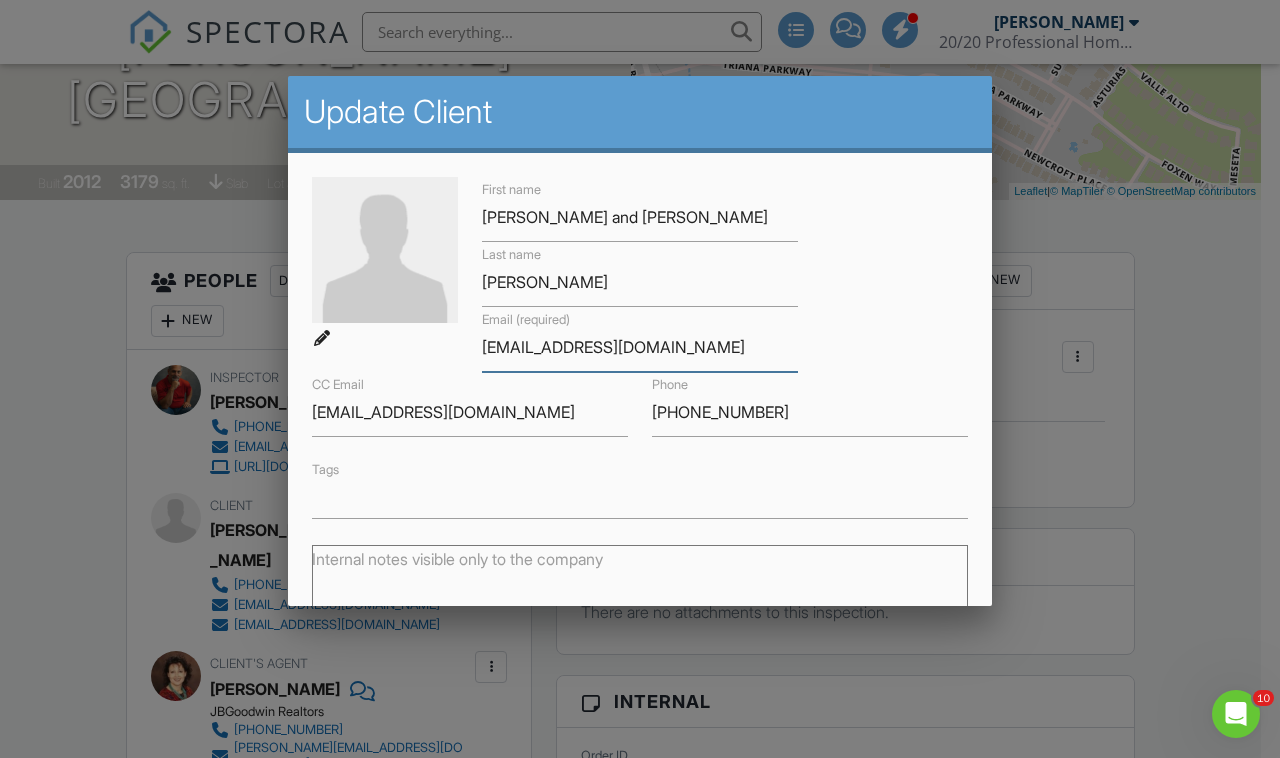 click on "rgarrett@att.net" at bounding box center [640, 347] 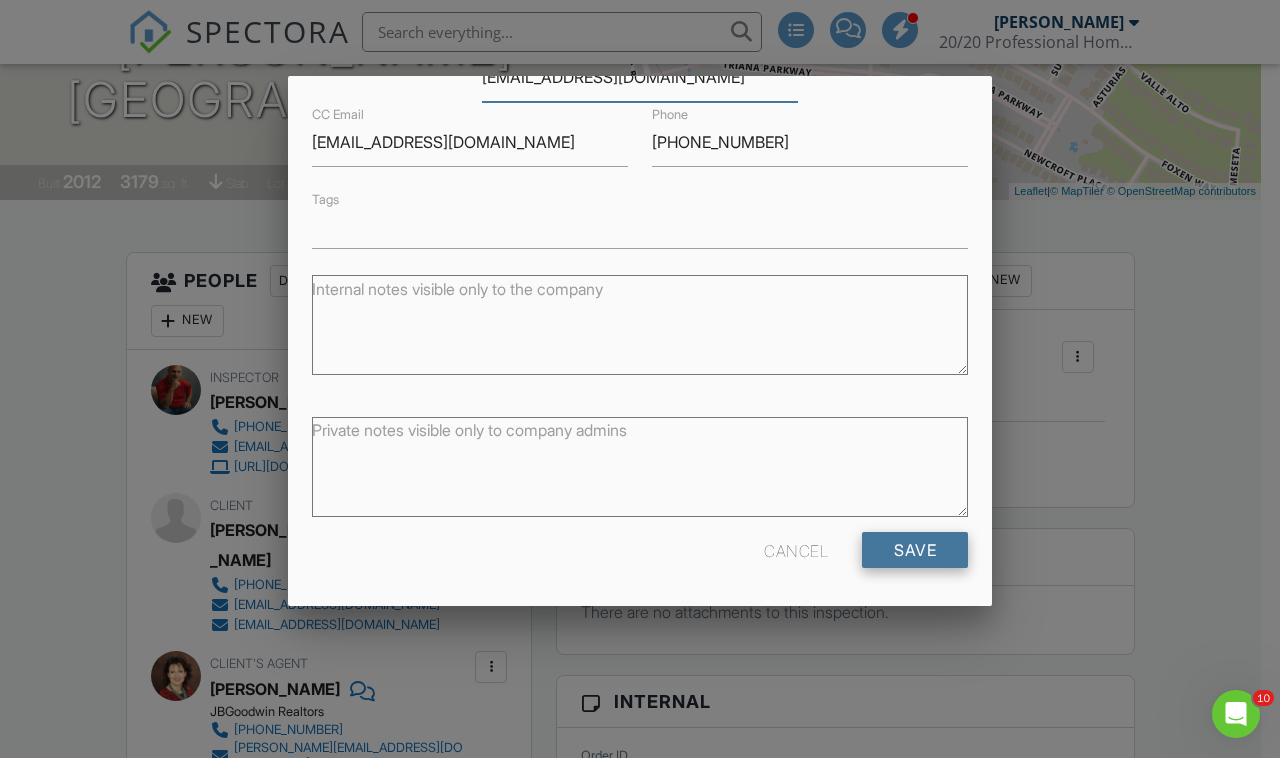 type on "[EMAIL_ADDRESS][DOMAIN_NAME]" 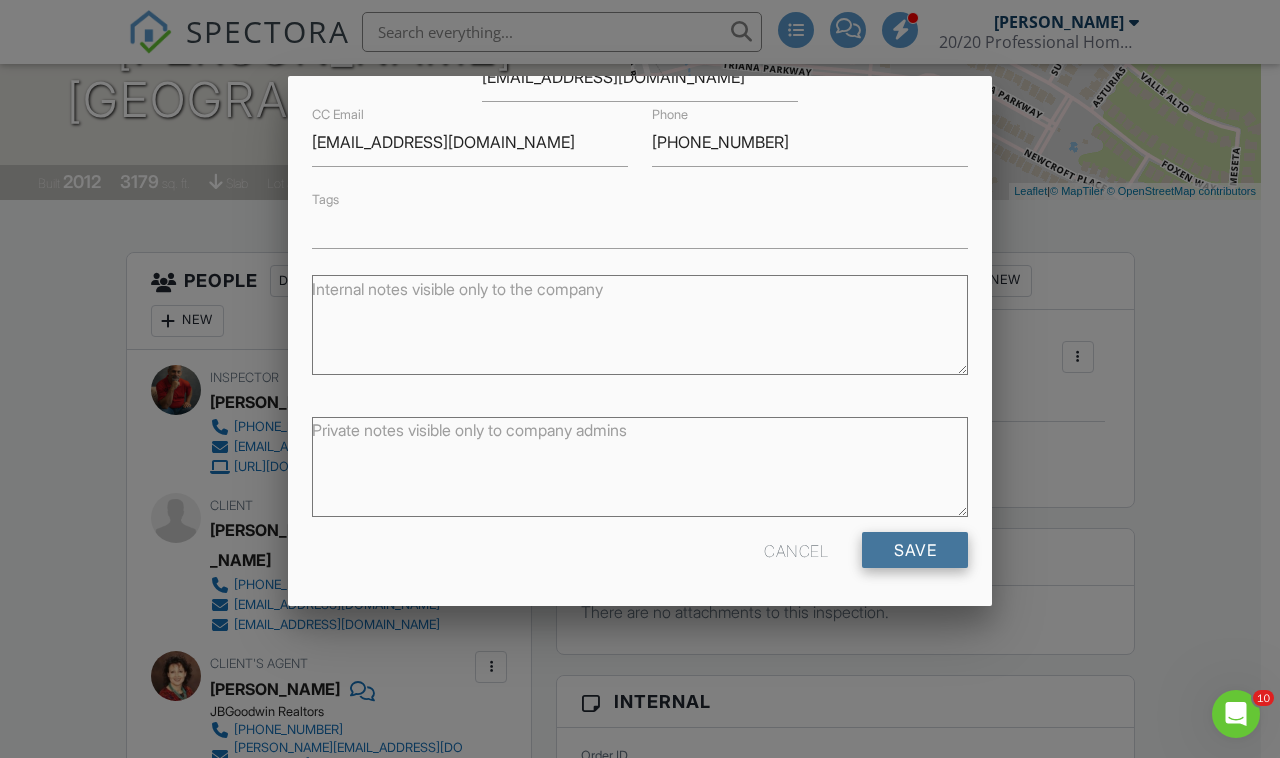 click on "Save" at bounding box center [915, 550] 